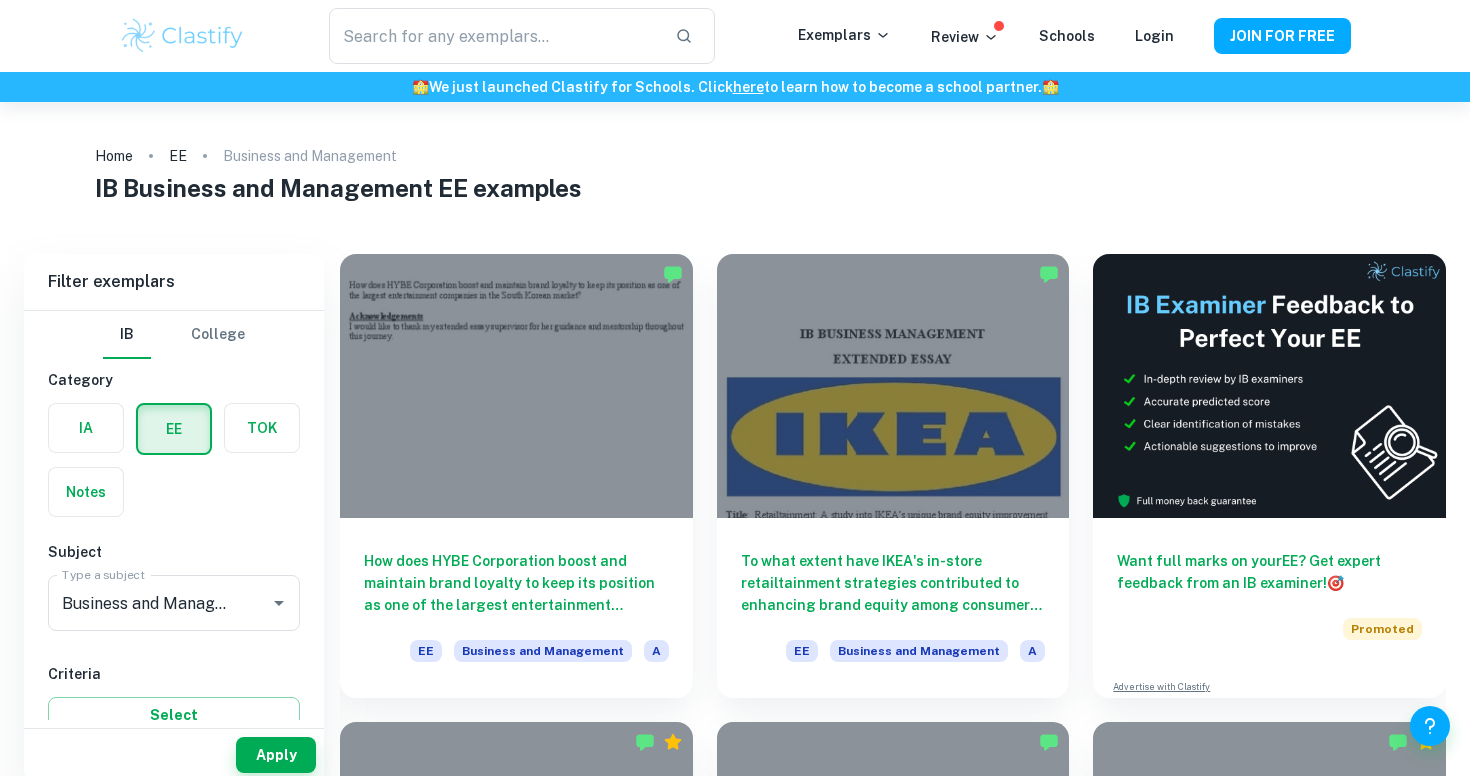 scroll, scrollTop: 15, scrollLeft: 0, axis: vertical 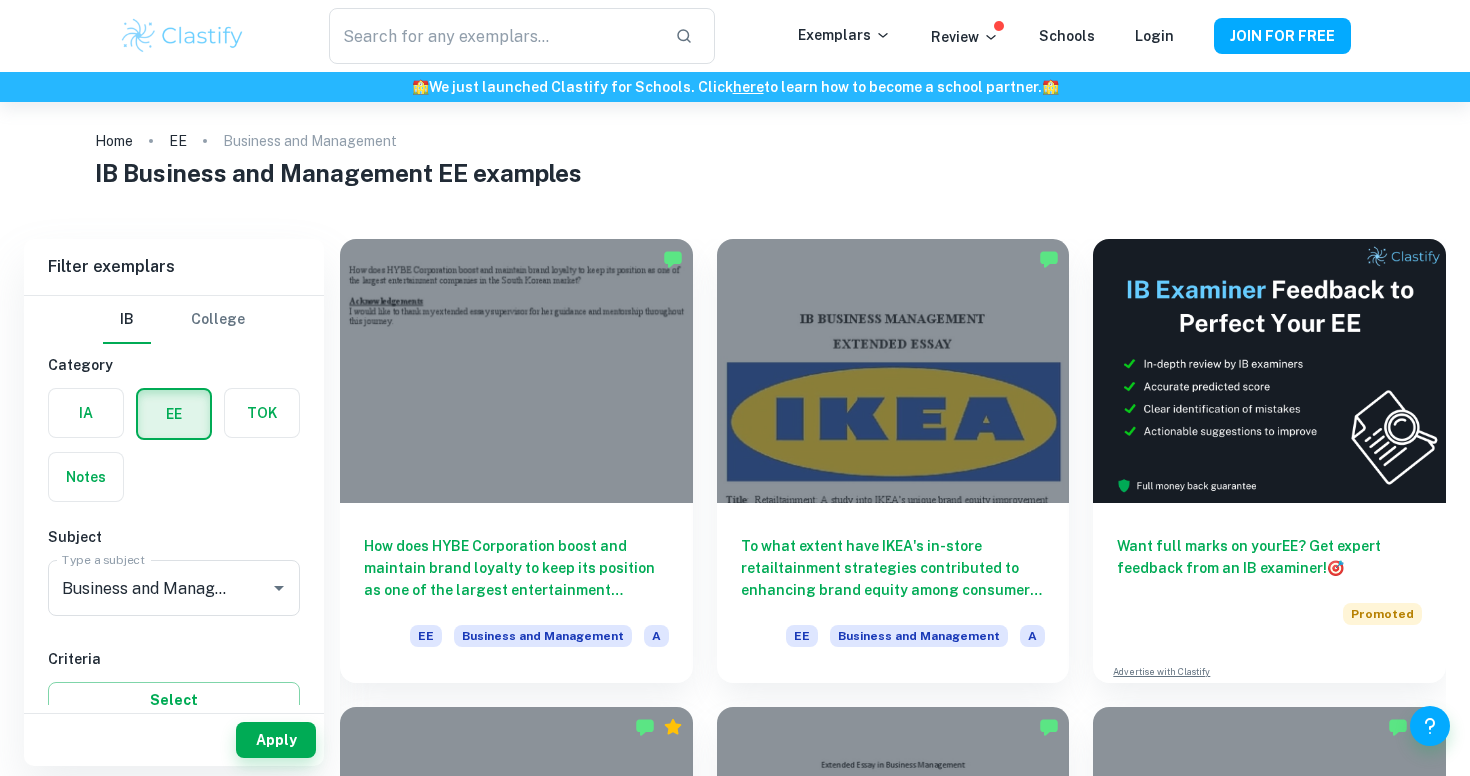 click on "IB Business and Management EE examples" at bounding box center (735, 173) 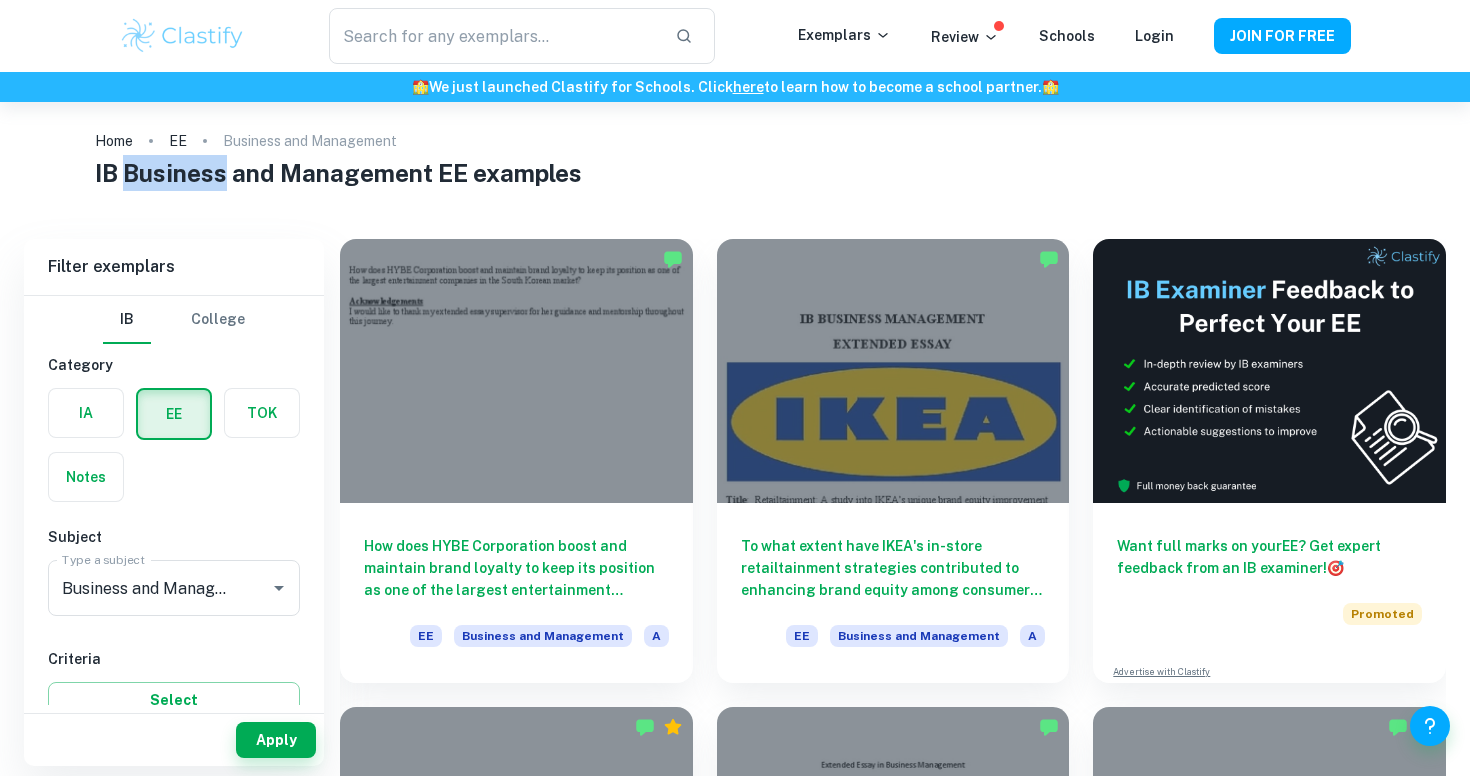 click on "IB Business and Management EE examples" at bounding box center (735, 173) 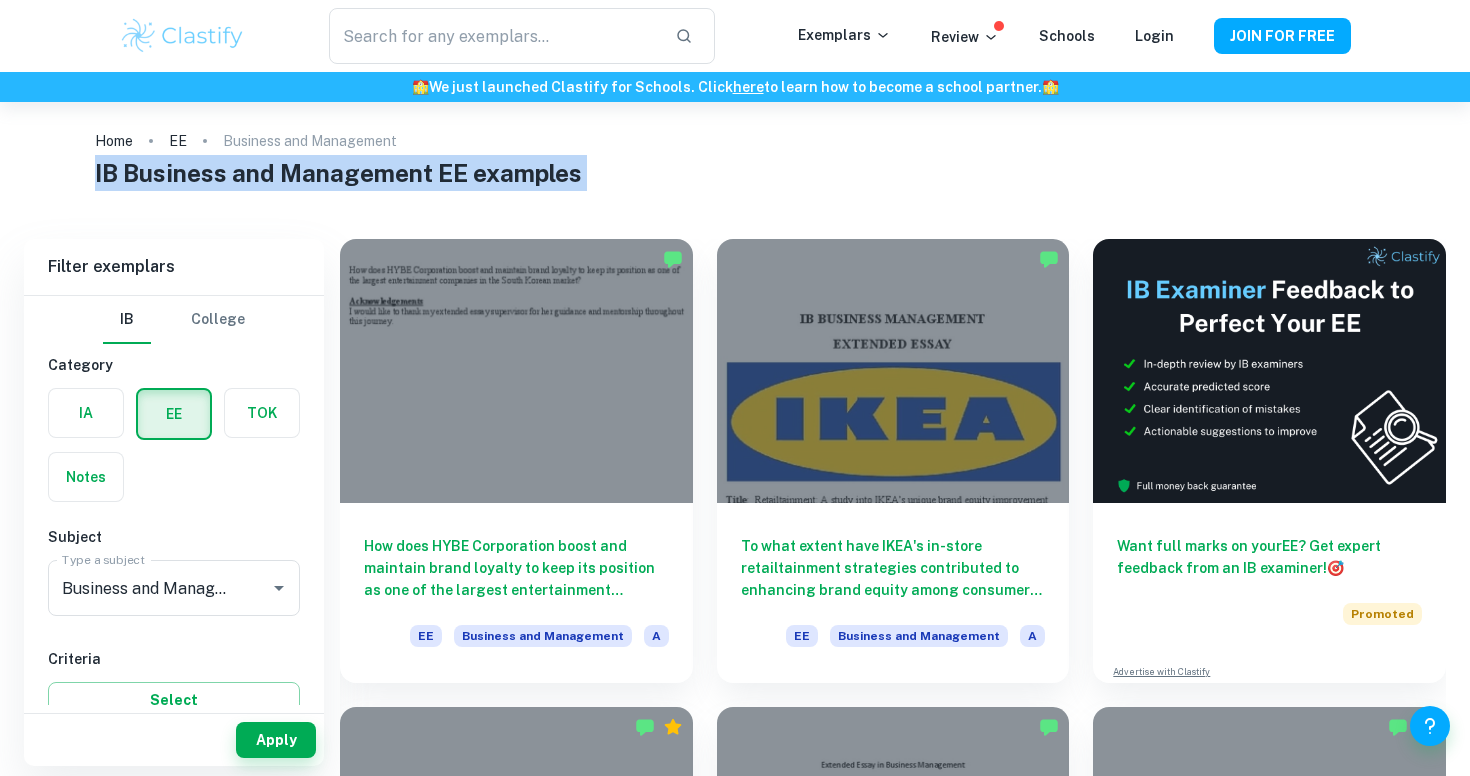 click on "IB Business and Management EE examples" at bounding box center (735, 173) 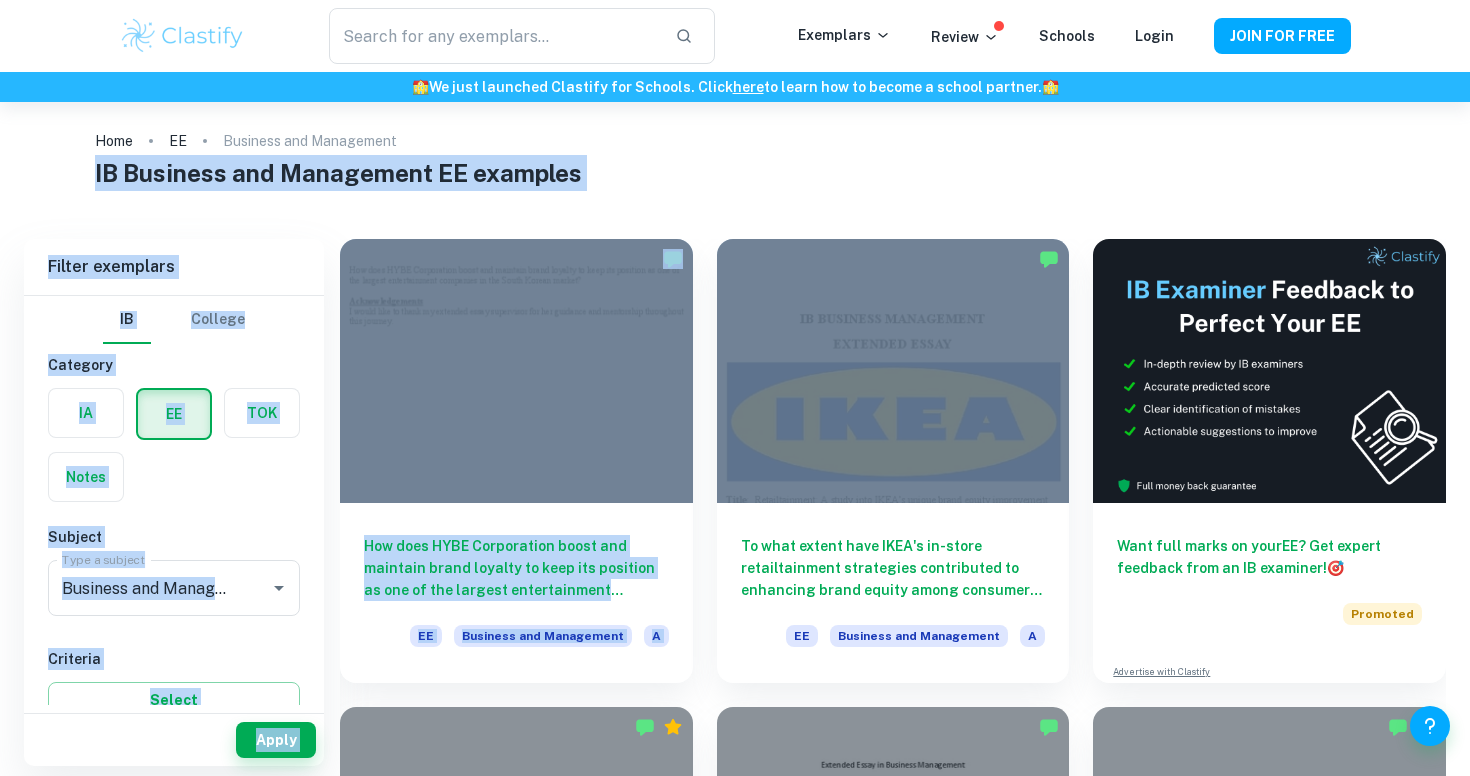 drag, startPoint x: 92, startPoint y: 175, endPoint x: 823, endPoint y: 235, distance: 733.45825 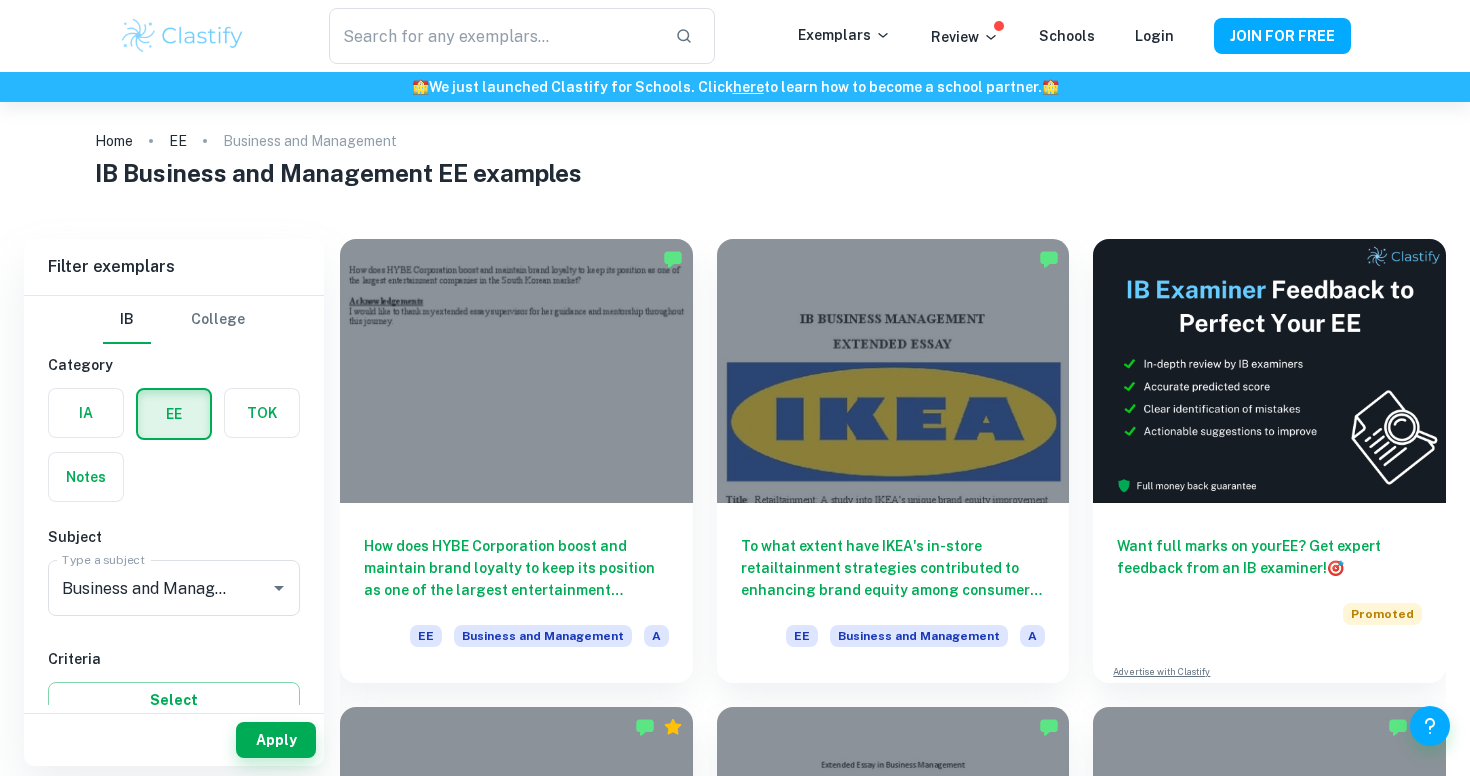 click on "IB Business and Management EE examples" at bounding box center [735, 173] 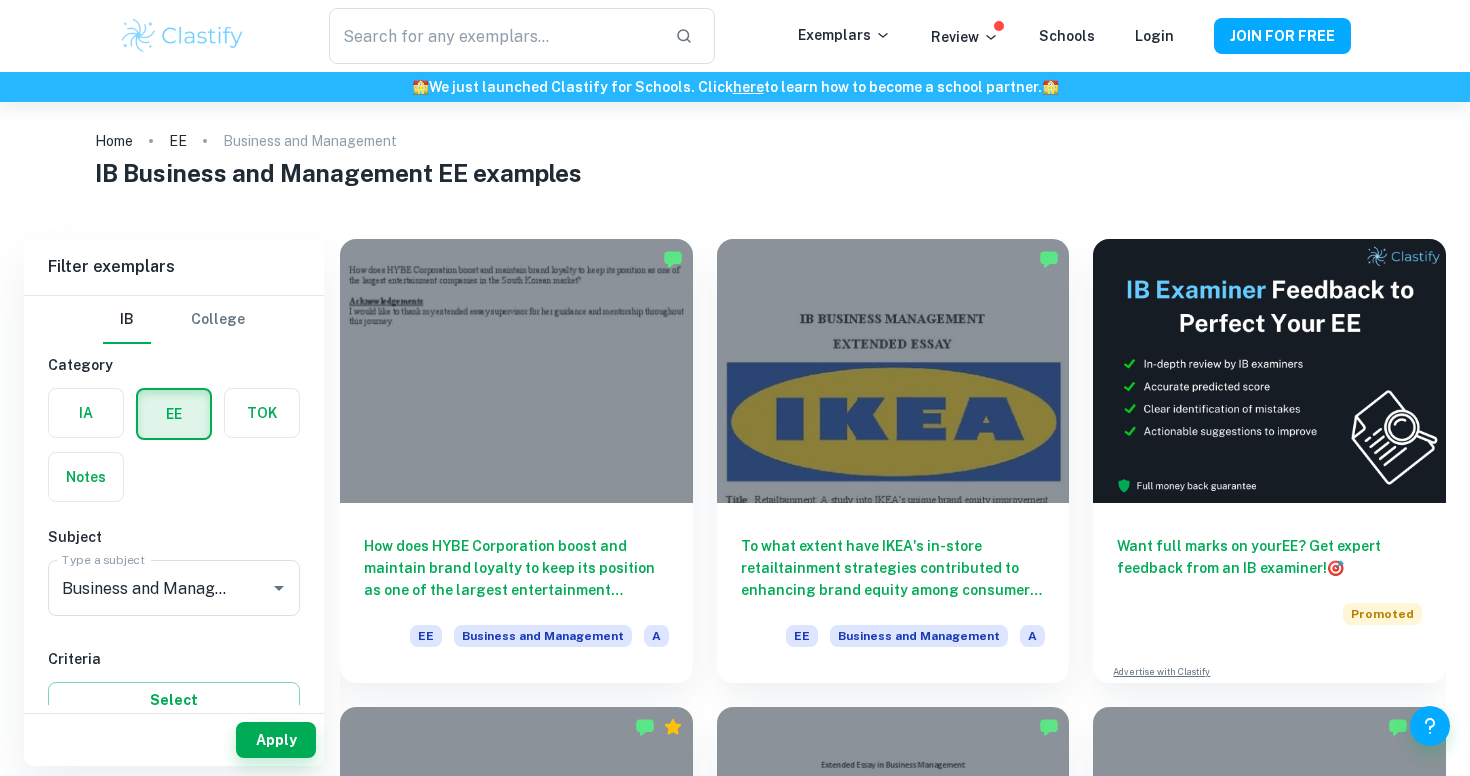 click on "IB Business and Management EE examples" at bounding box center [735, 173] 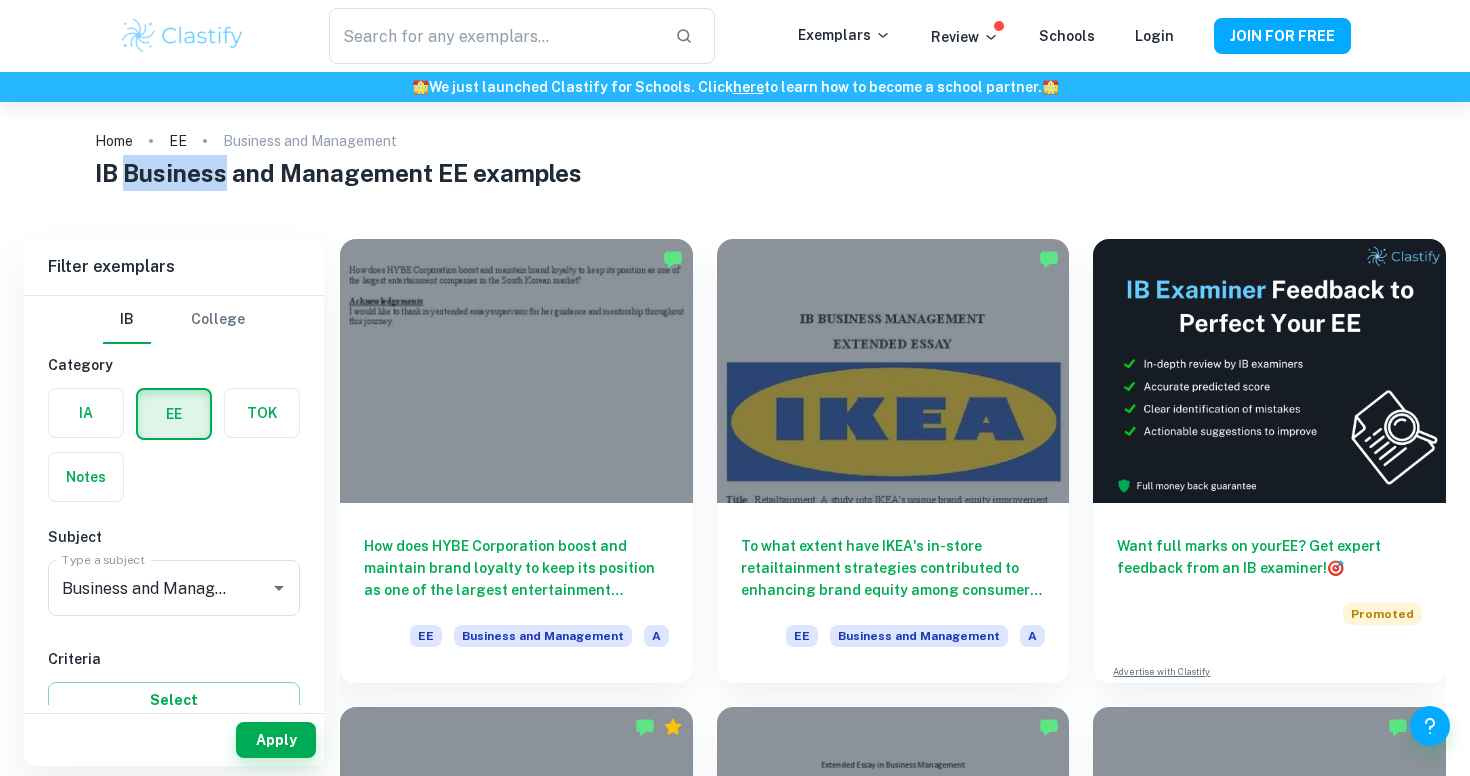 click on "IB Business and Management EE examples" at bounding box center (735, 173) 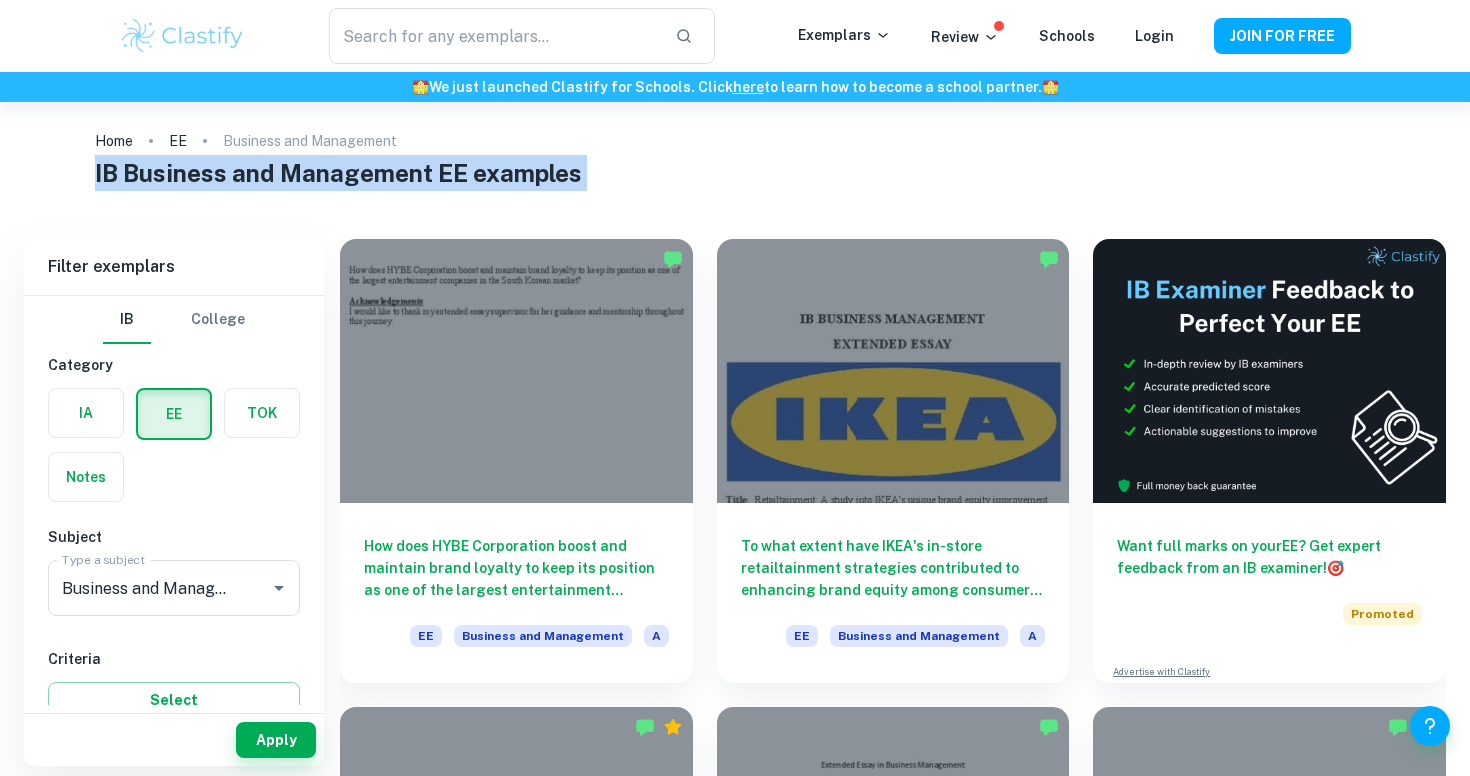 click on "IB Business and Management EE examples" at bounding box center (735, 173) 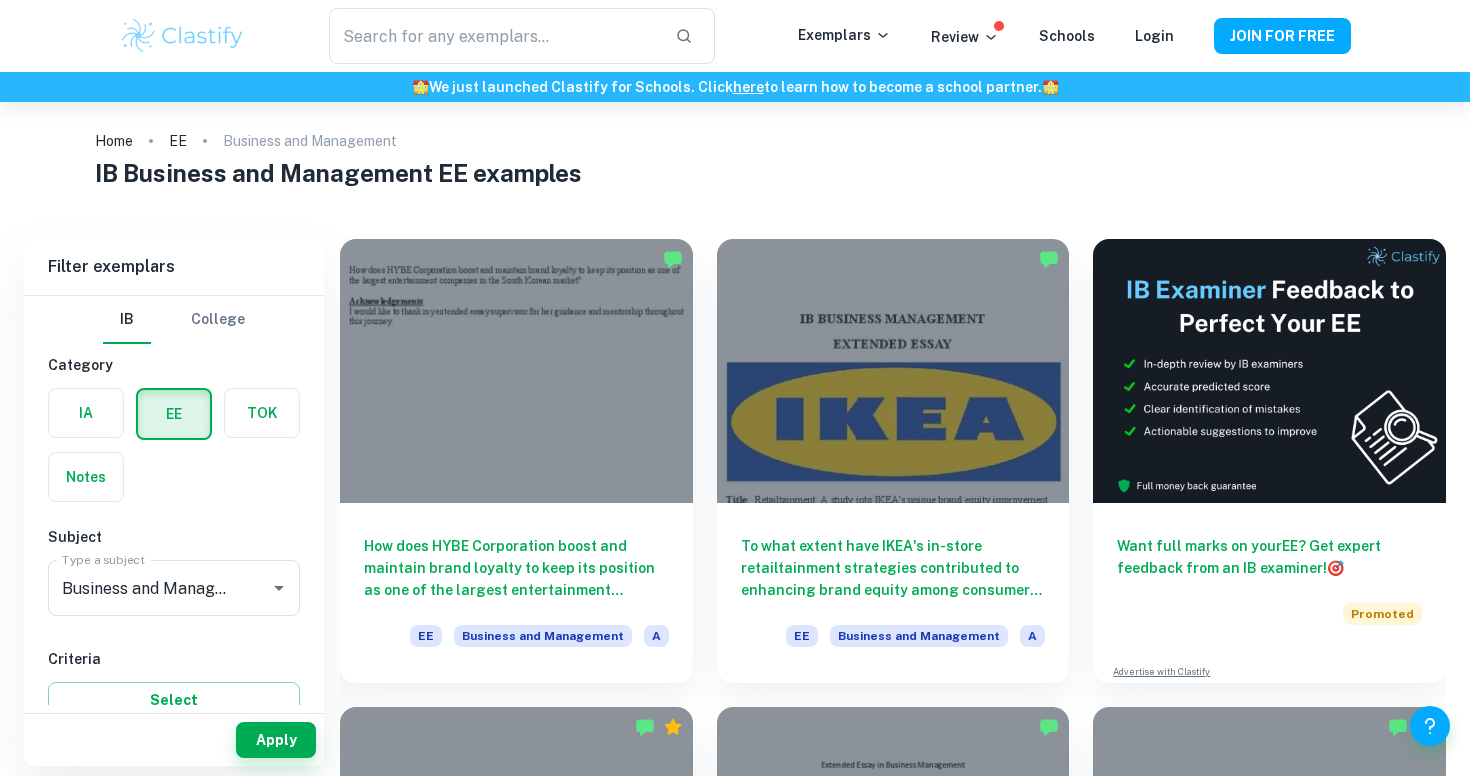 click on "IB Business and Management EE examples" at bounding box center [735, 173] 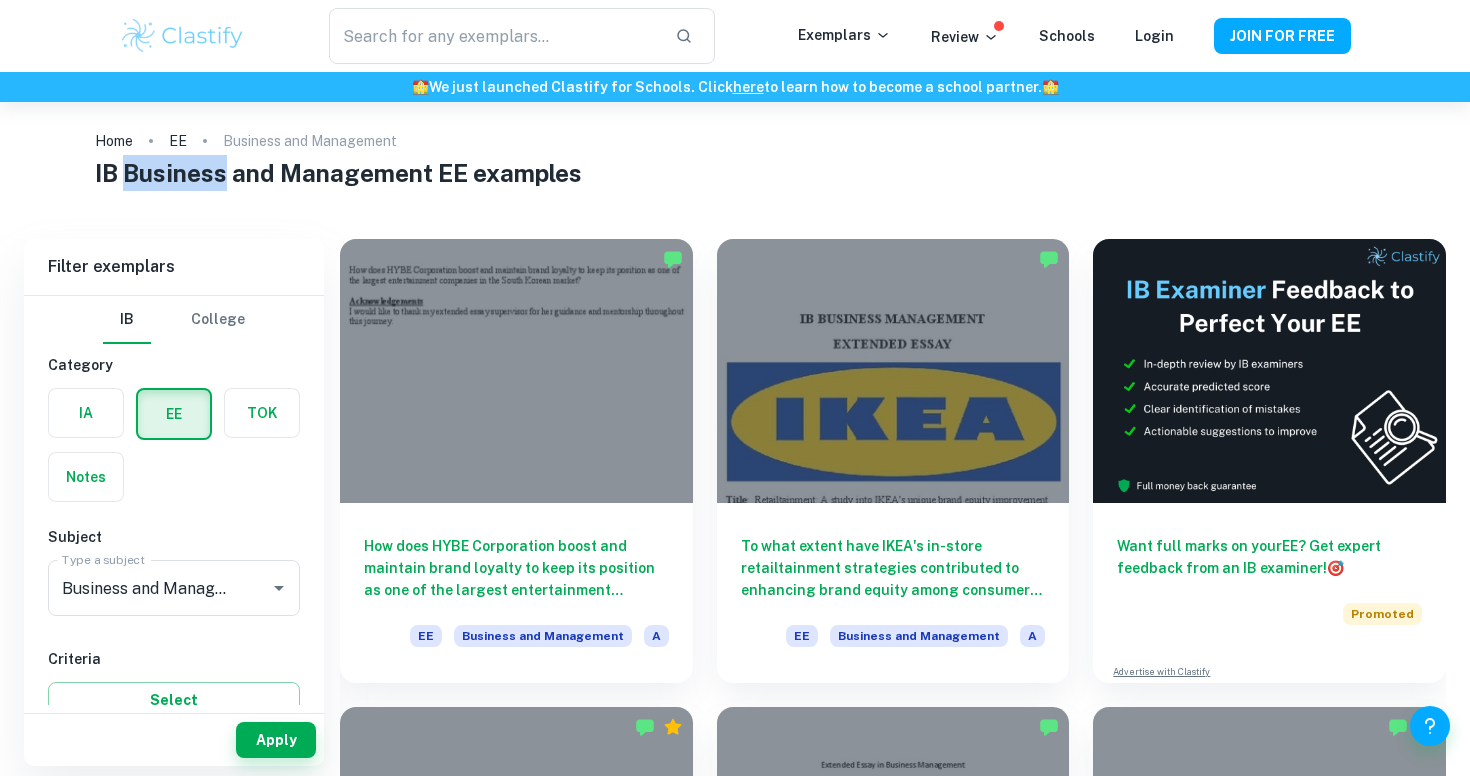 click on "IB Business and Management EE examples" at bounding box center (735, 173) 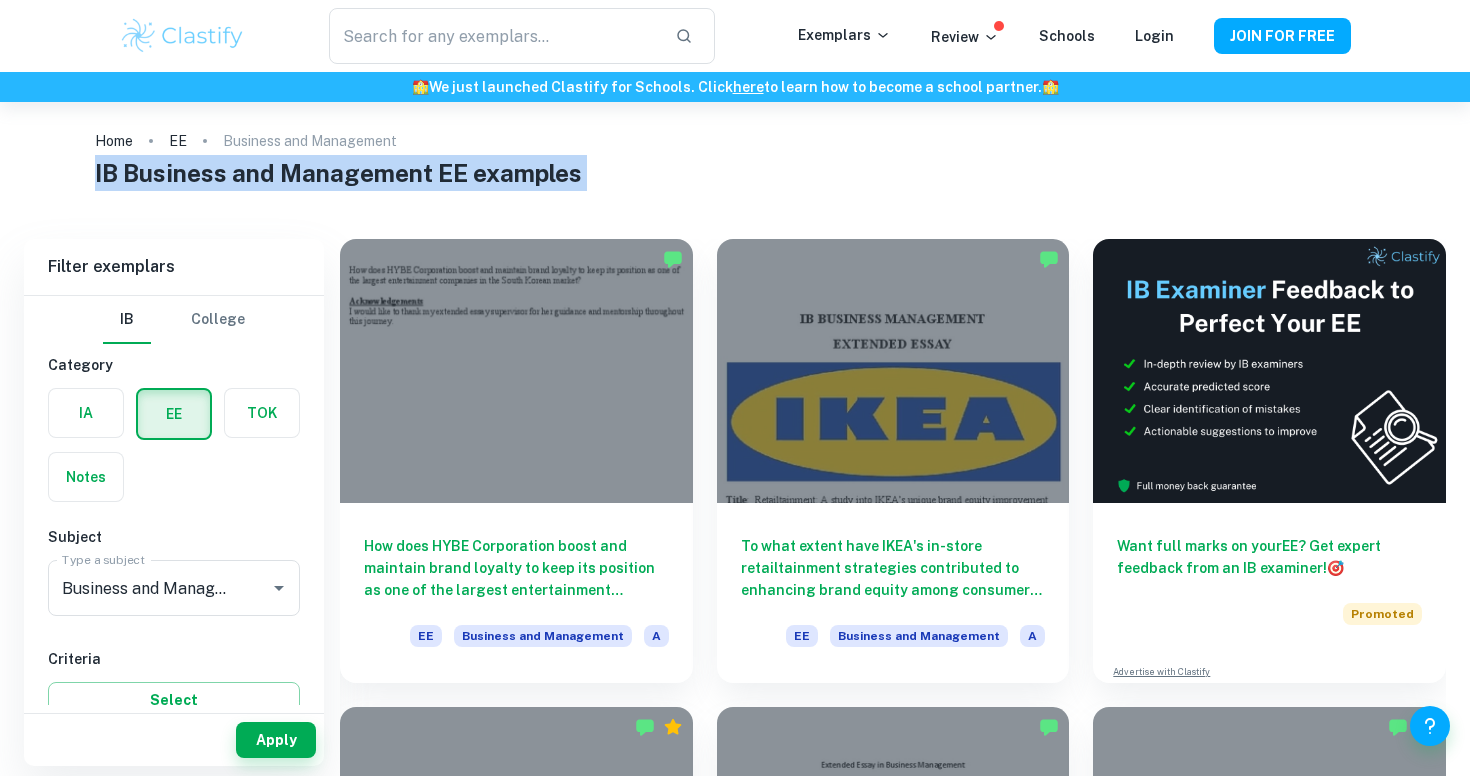 click on "IB Business and Management EE examples" at bounding box center (735, 173) 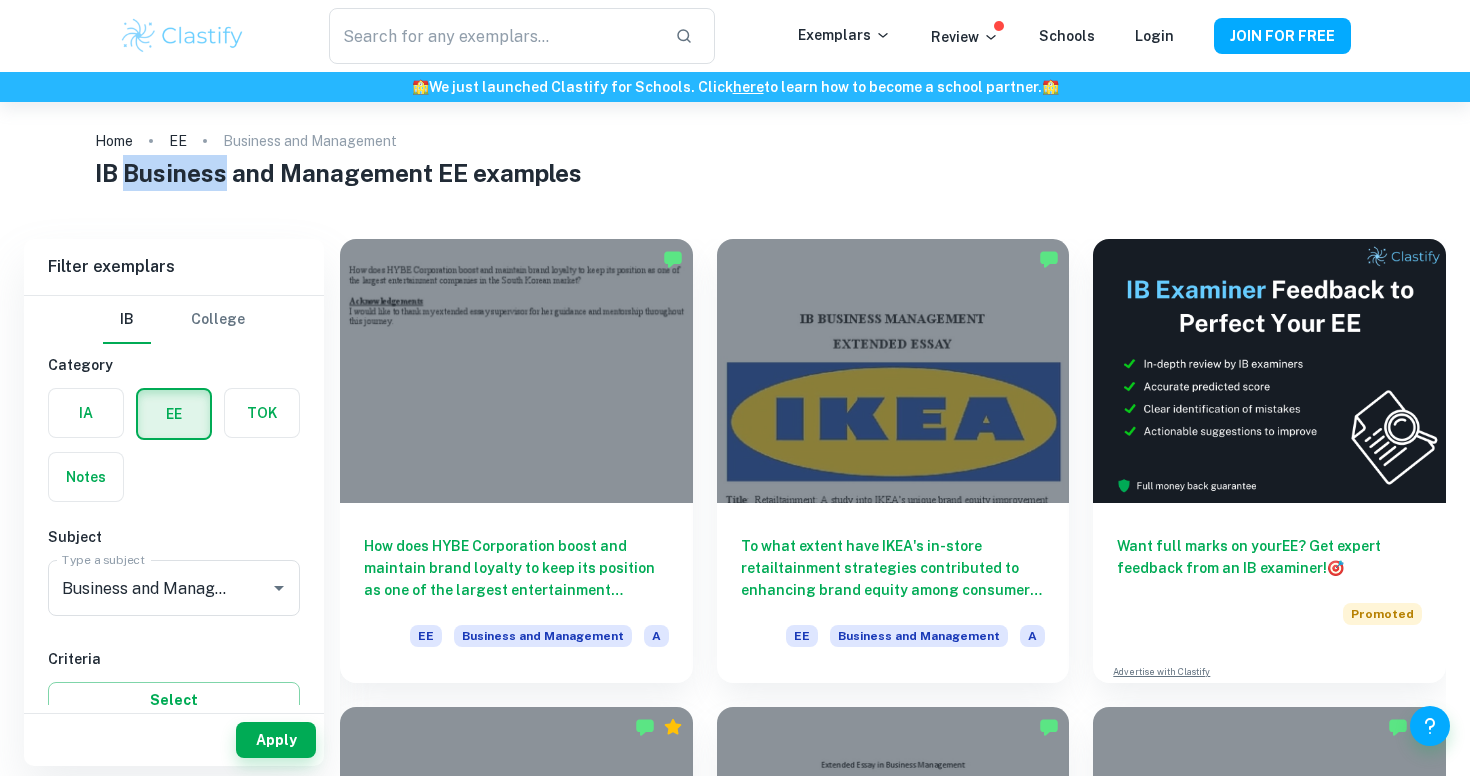 click on "IB Business and Management EE examples" at bounding box center (735, 173) 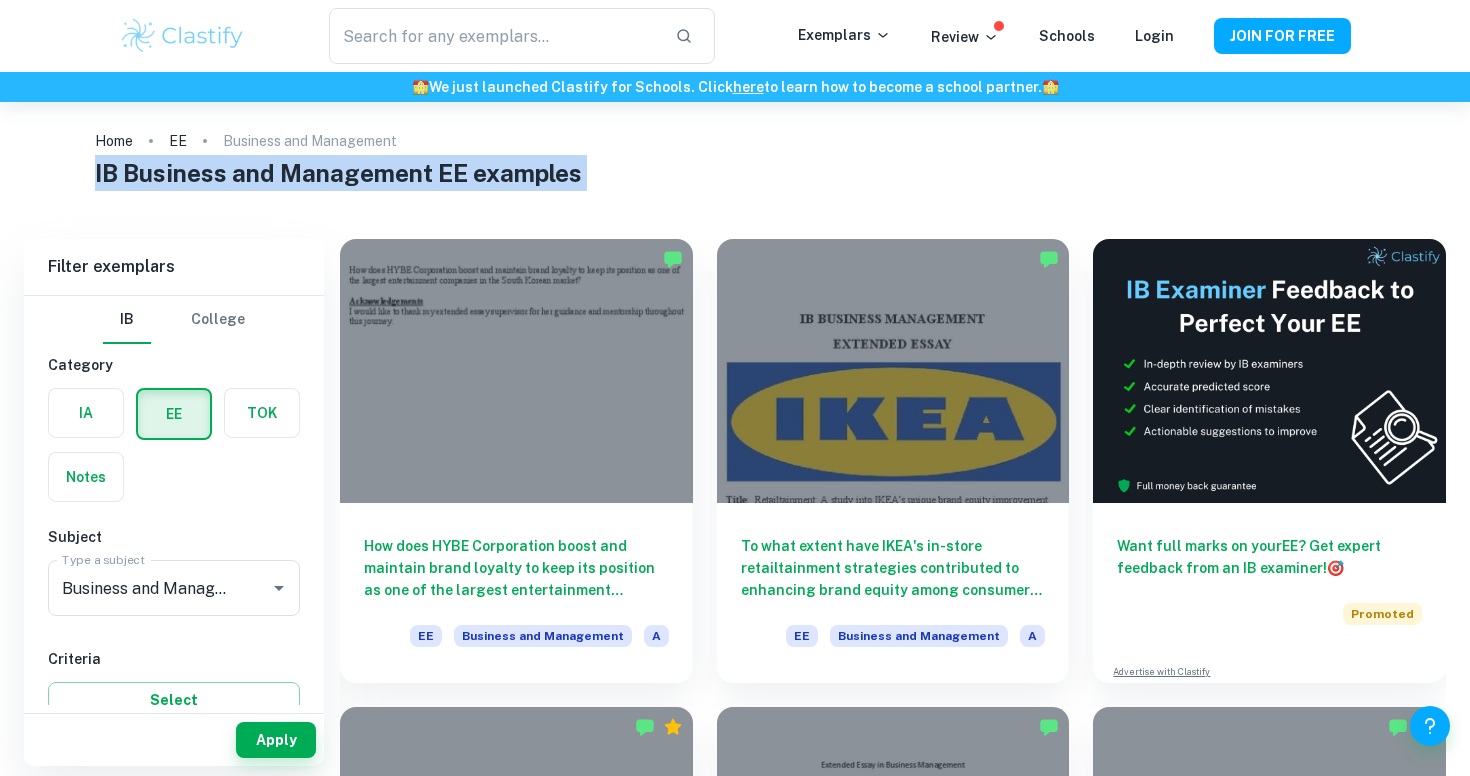 click on "IB Business and Management EE examples" at bounding box center (735, 173) 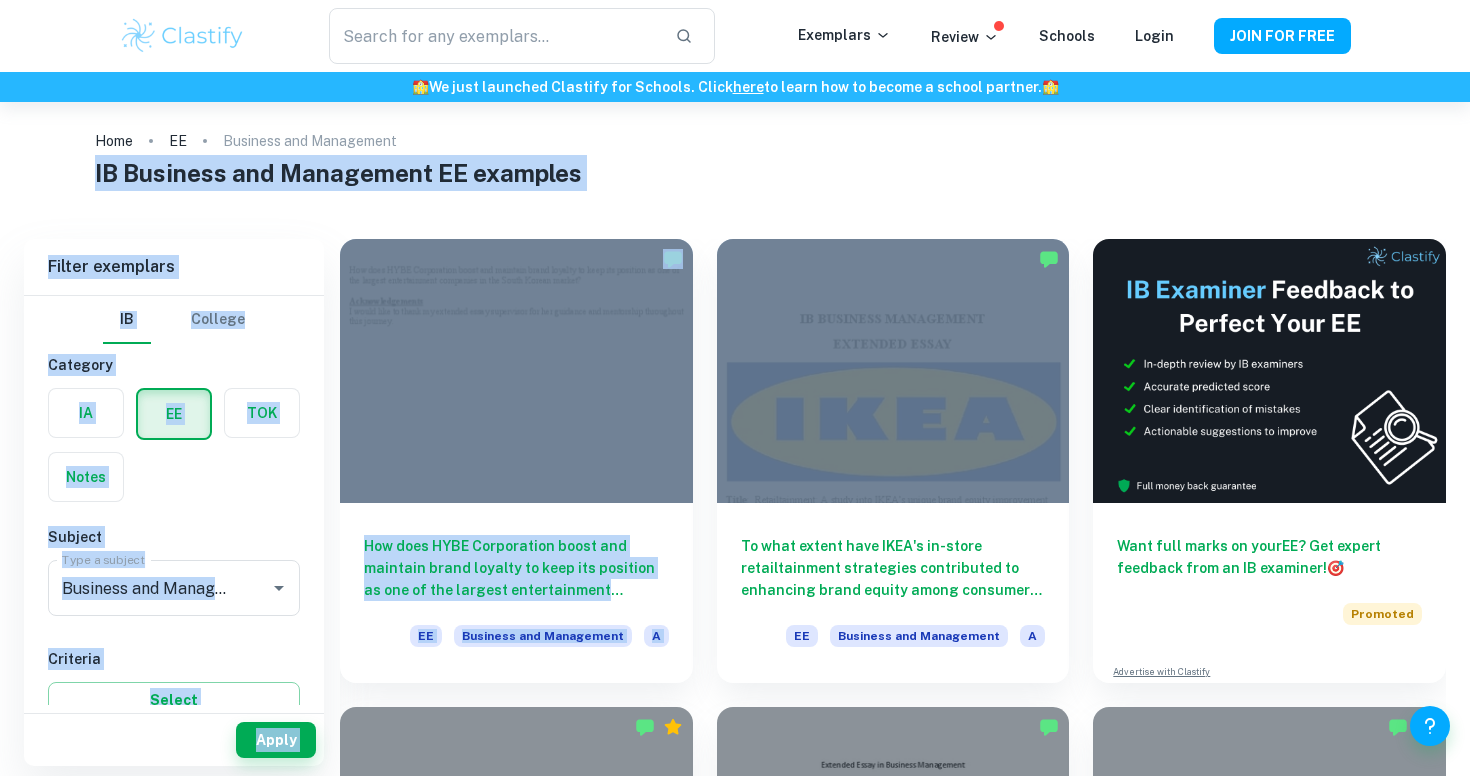 drag, startPoint x: 96, startPoint y: 175, endPoint x: 717, endPoint y: 223, distance: 622.8523 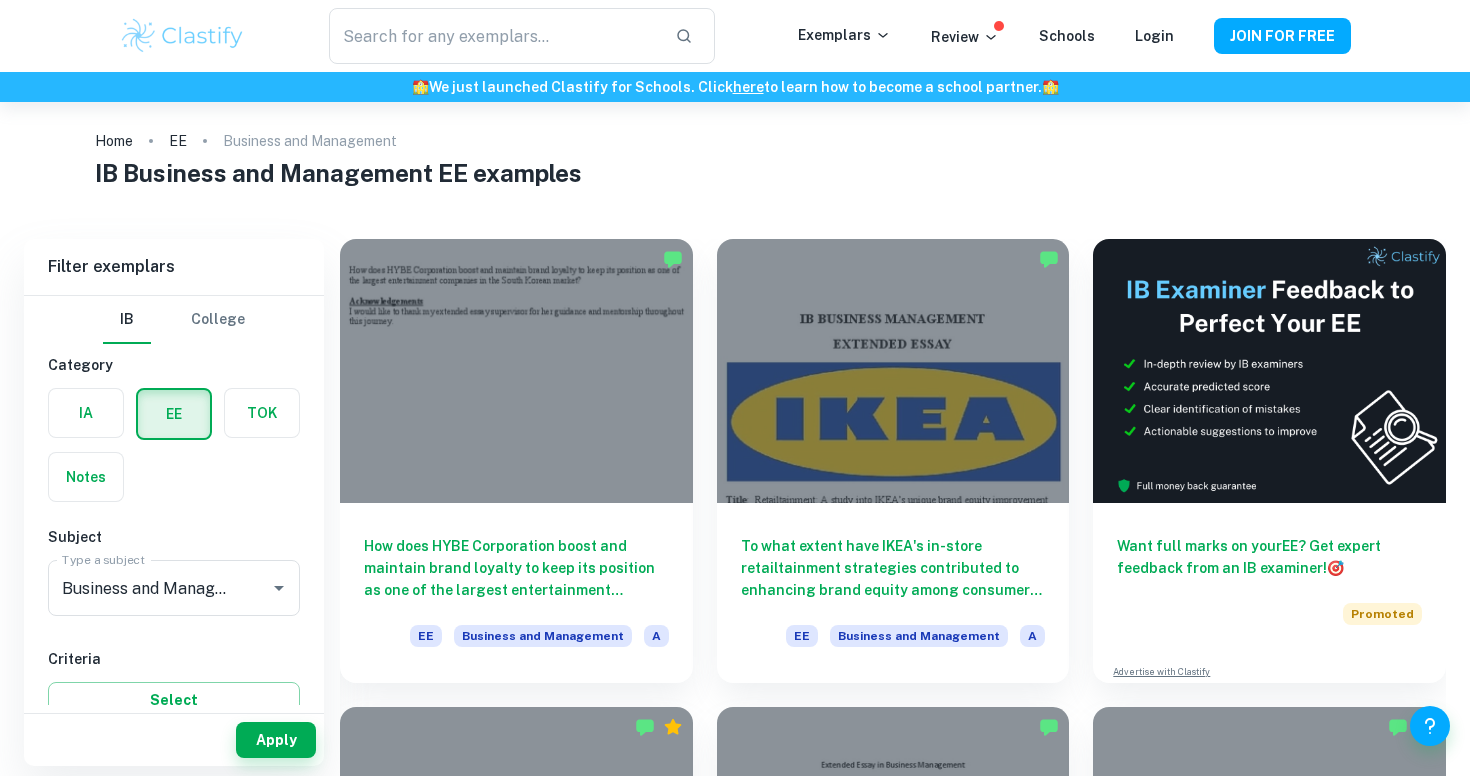 click on "IB Business and Management EE examples" at bounding box center (735, 173) 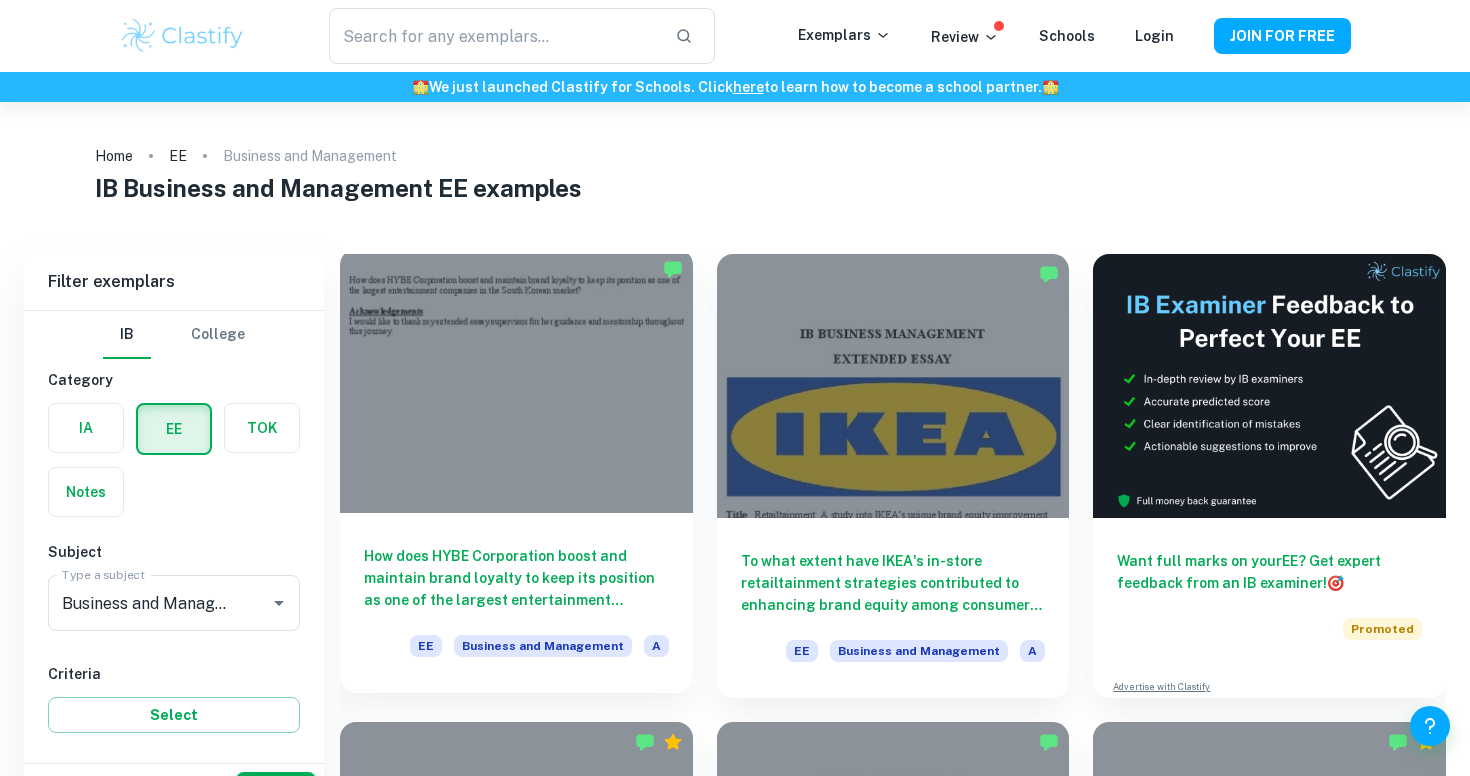 scroll, scrollTop: 56, scrollLeft: 0, axis: vertical 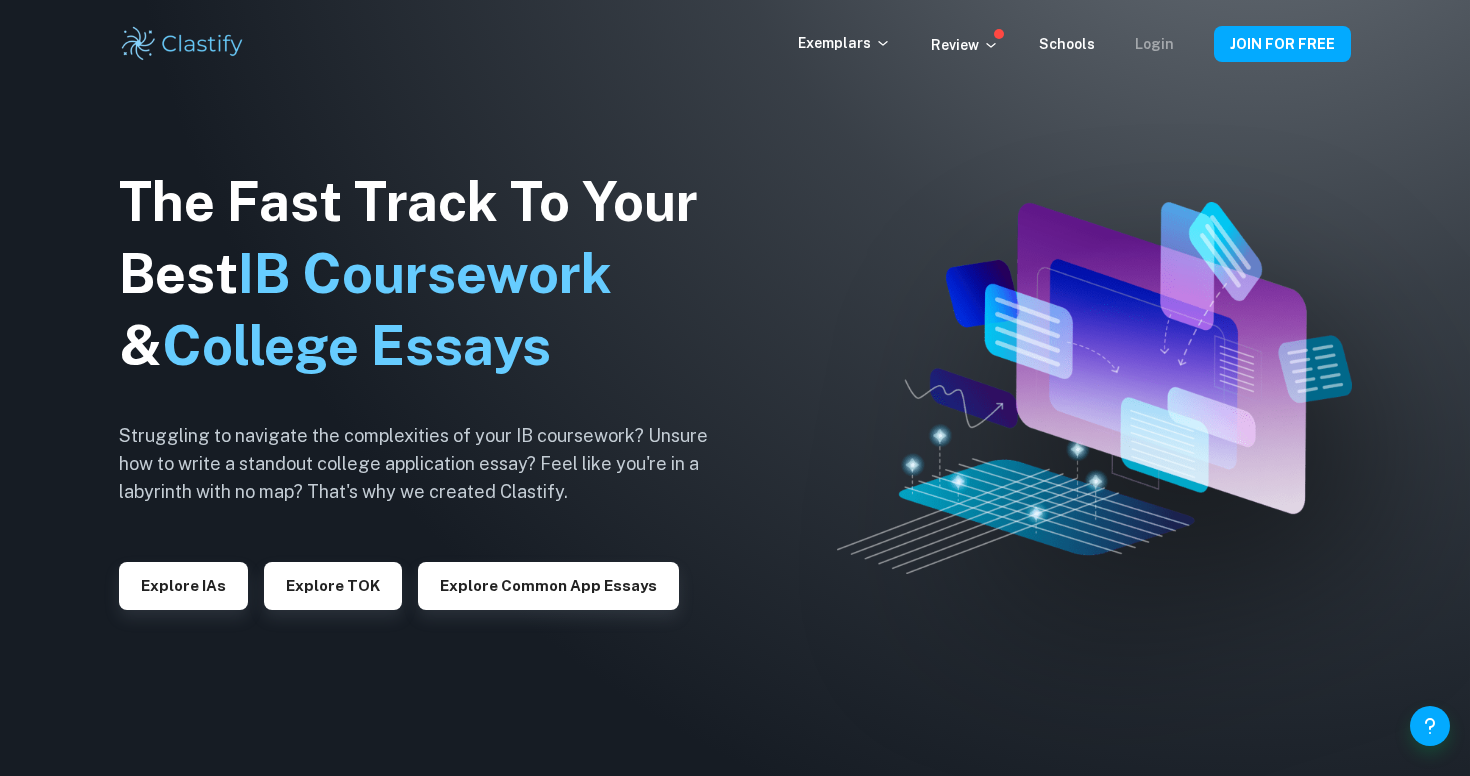 click on "Login" at bounding box center (1154, 44) 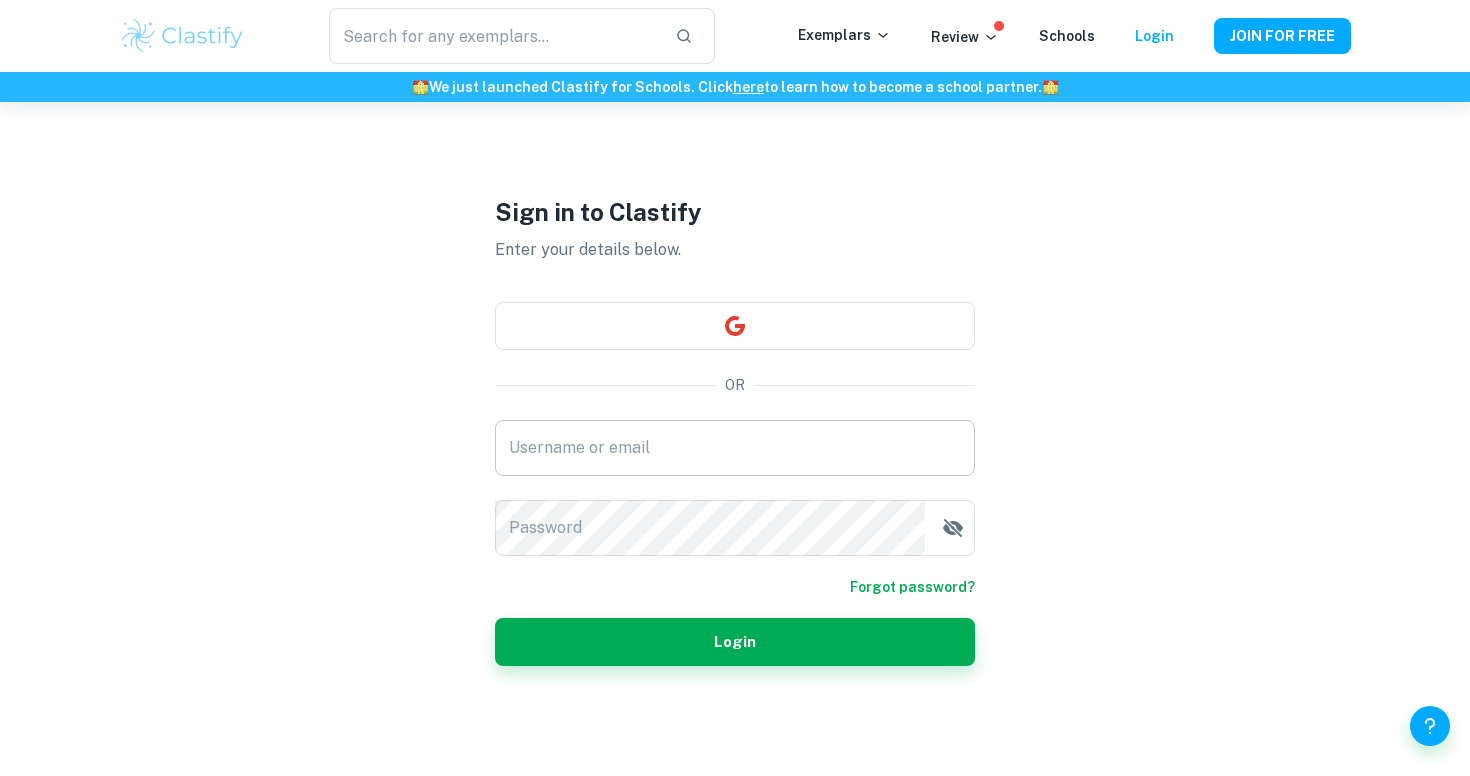 scroll, scrollTop: 62, scrollLeft: 0, axis: vertical 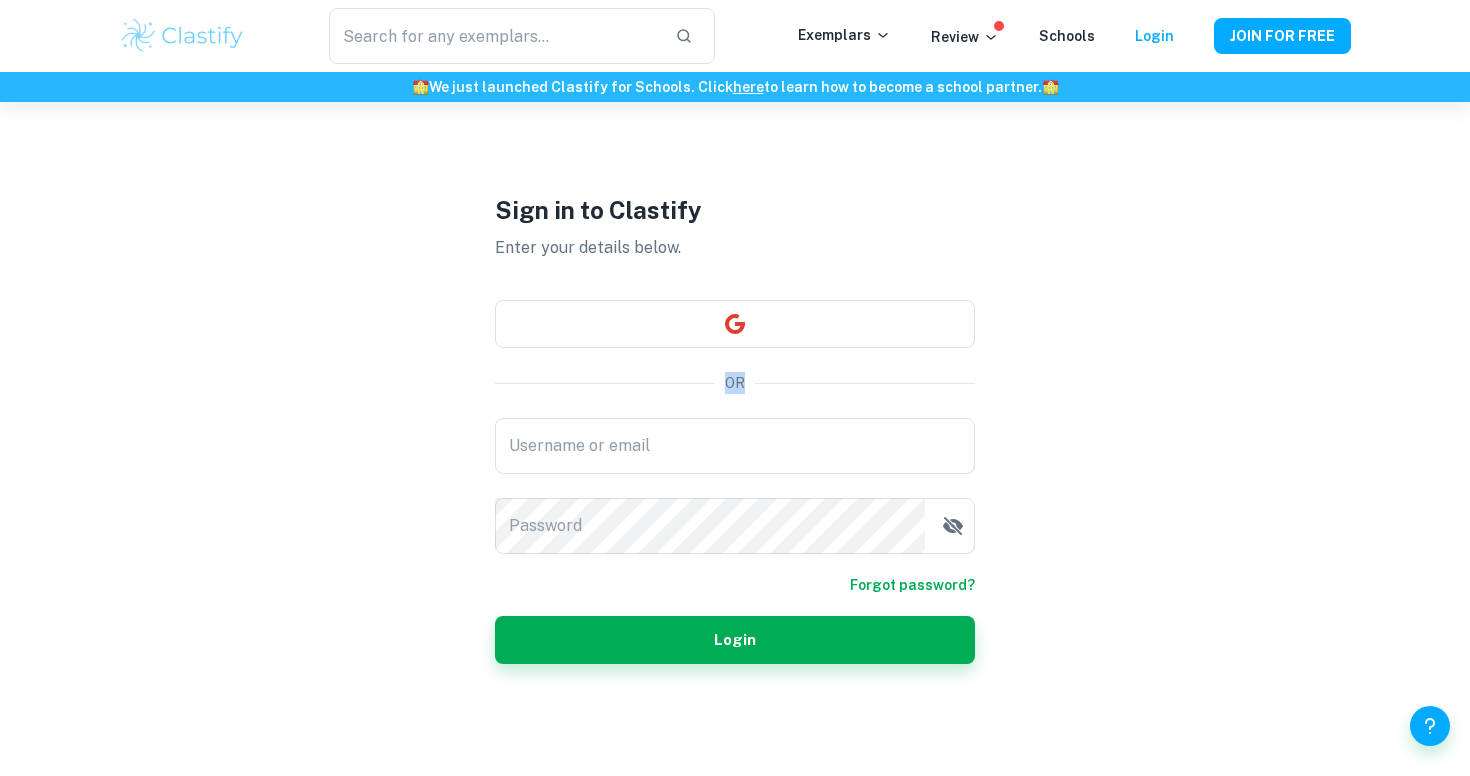 drag, startPoint x: 720, startPoint y: 390, endPoint x: 883, endPoint y: 390, distance: 163 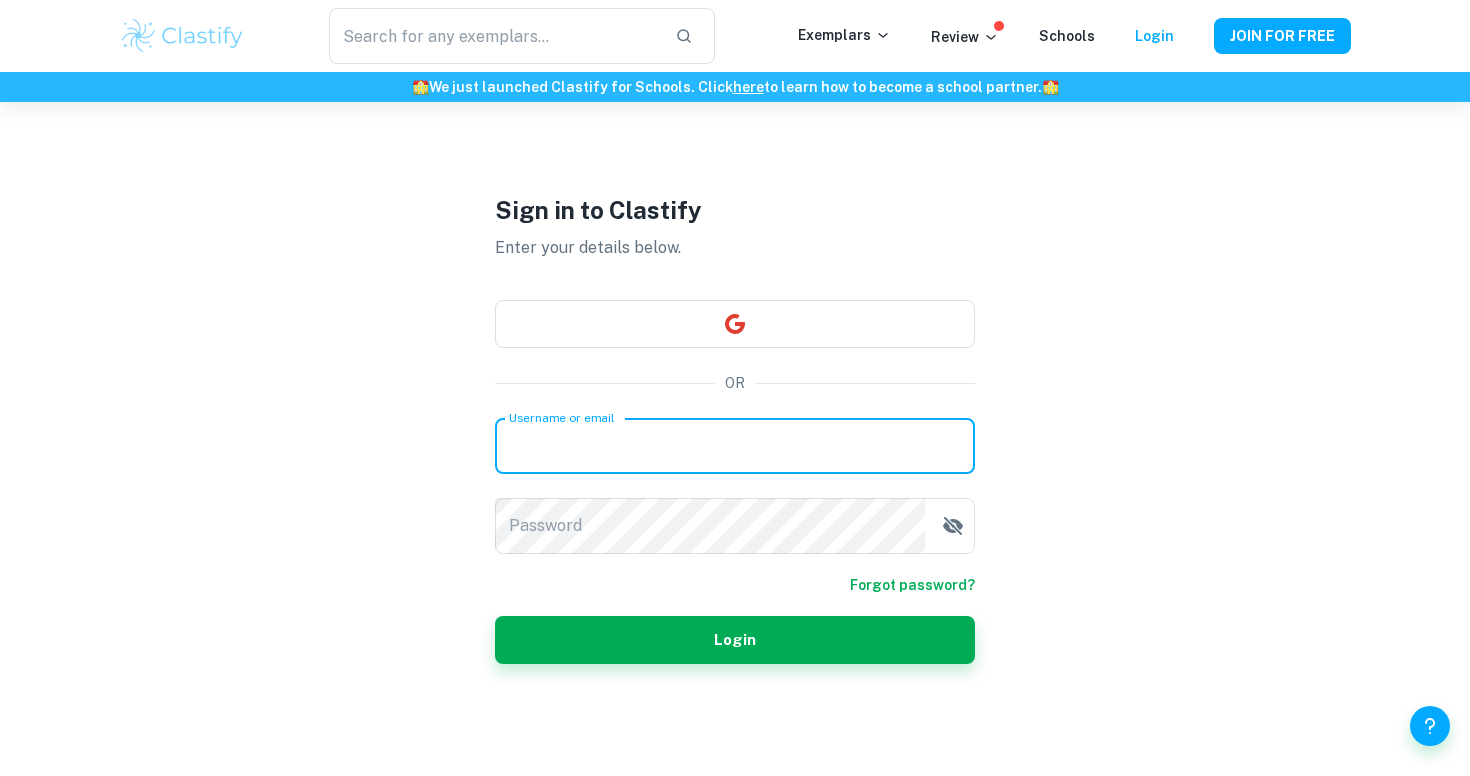 drag, startPoint x: 682, startPoint y: 454, endPoint x: 892, endPoint y: 454, distance: 210 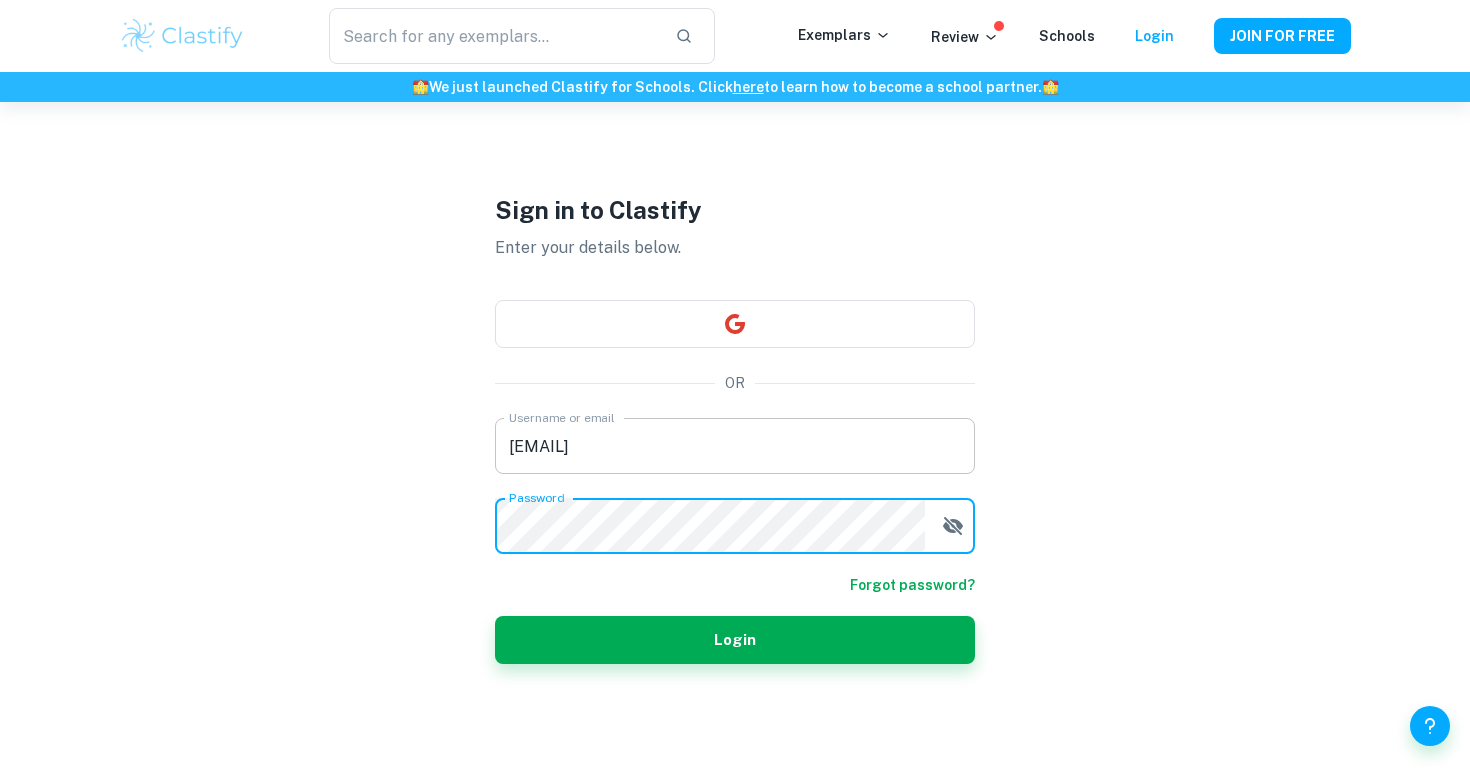 click on "diyasawhney@icloud.com" at bounding box center [735, 446] 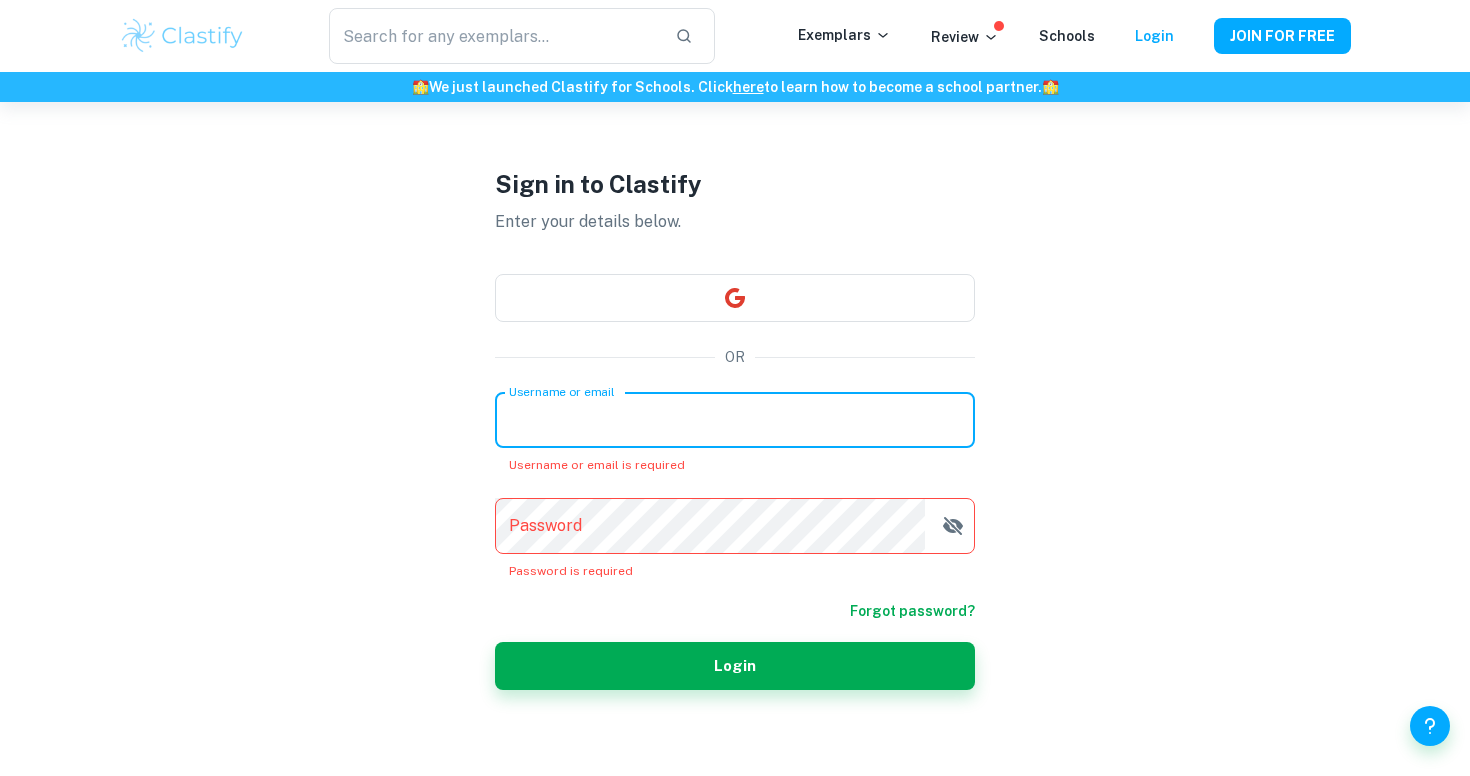 click on "Sign in to Clastify Enter your details below. OR Username or email Username or email Username or email is required Password Password Password is required Forgot password? Login" at bounding box center [735, 428] 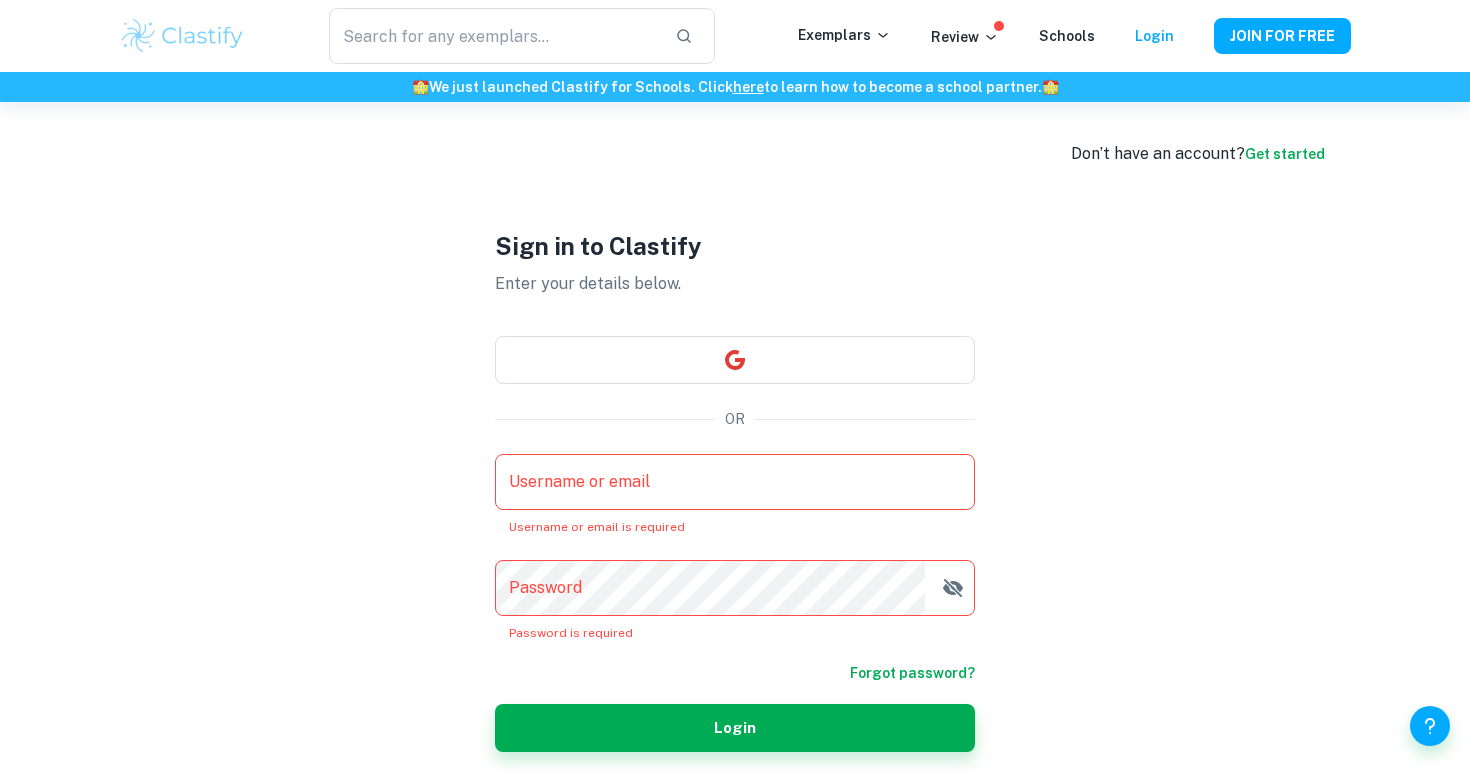scroll, scrollTop: 0, scrollLeft: 0, axis: both 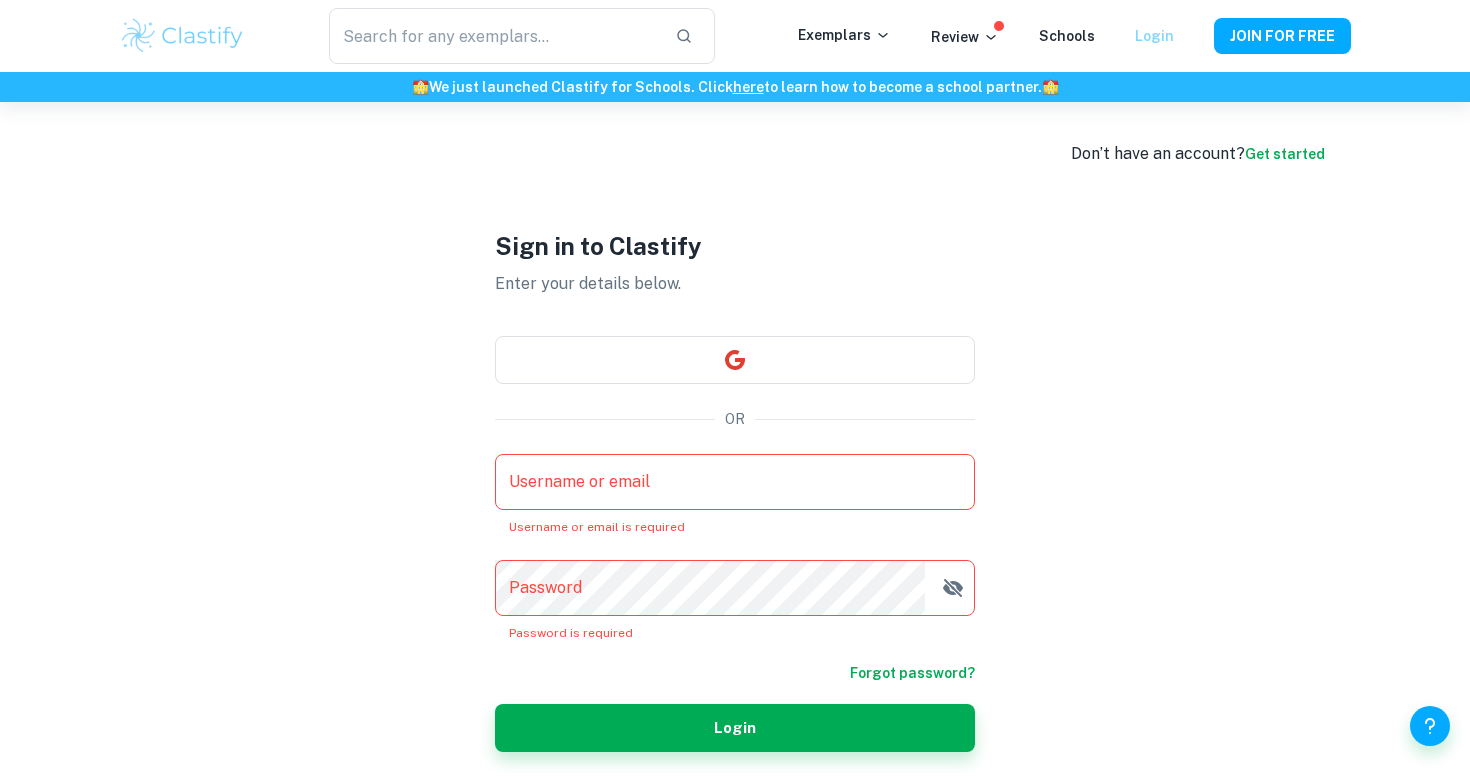 click on "Login" at bounding box center (1154, 36) 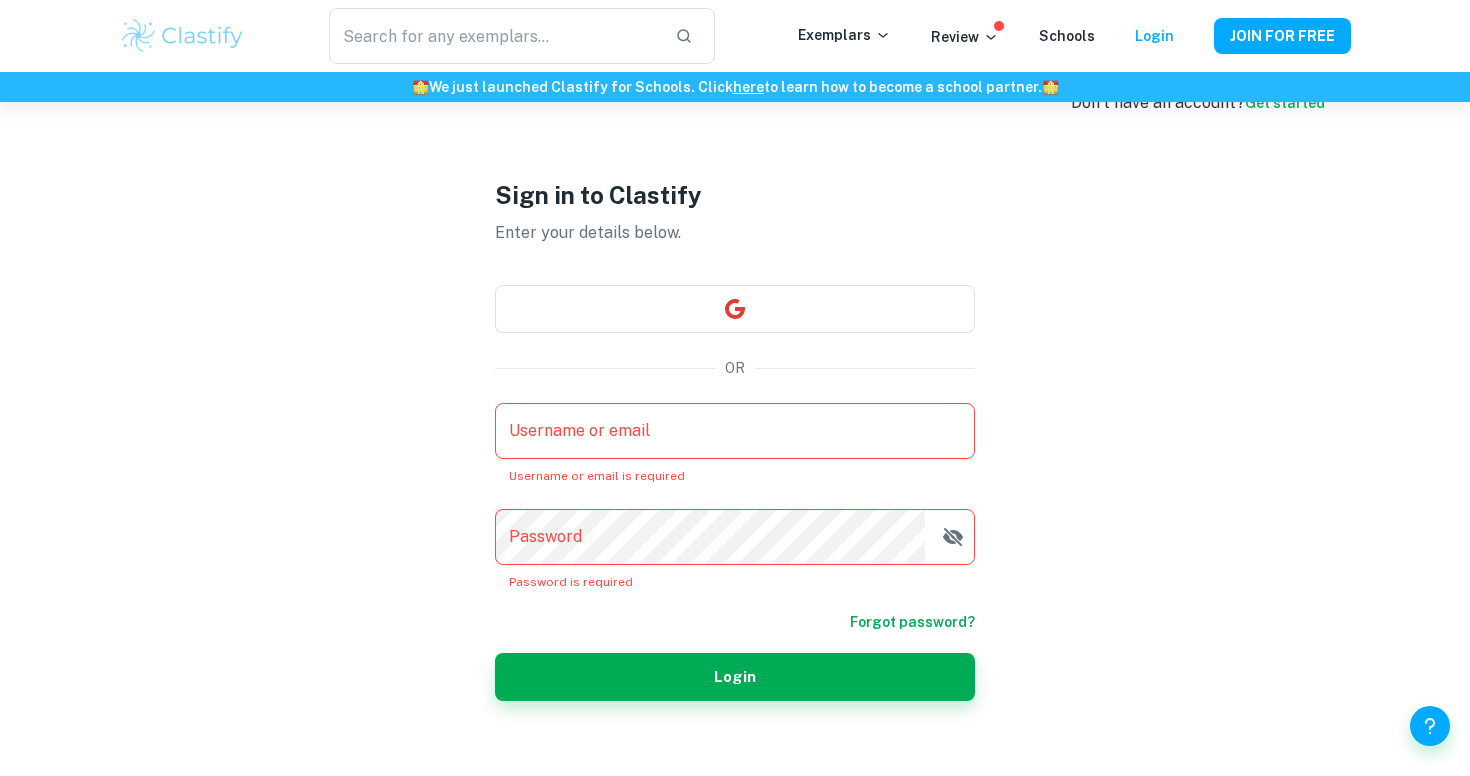 scroll, scrollTop: 89, scrollLeft: 0, axis: vertical 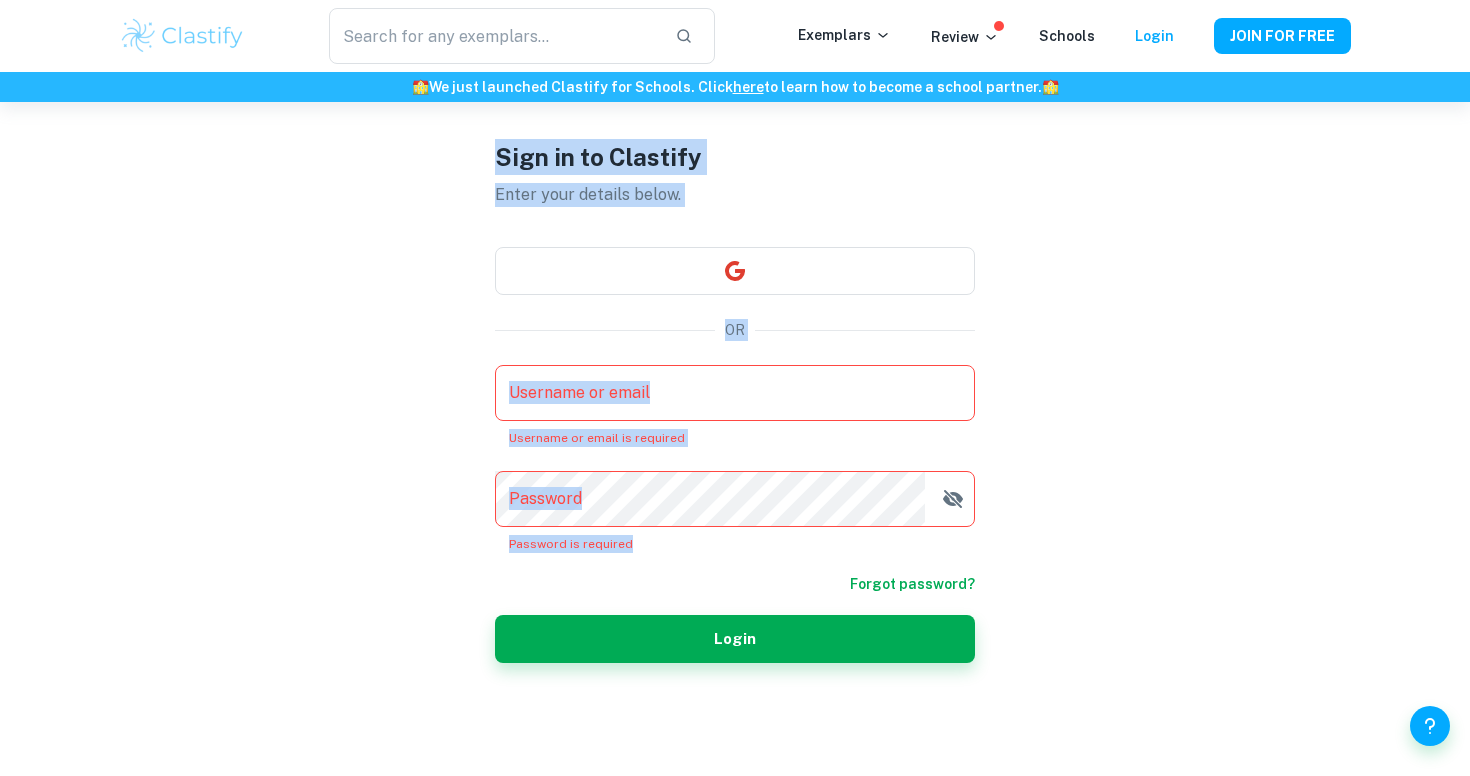 drag, startPoint x: 492, startPoint y: 142, endPoint x: 907, endPoint y: 541, distance: 575.6961 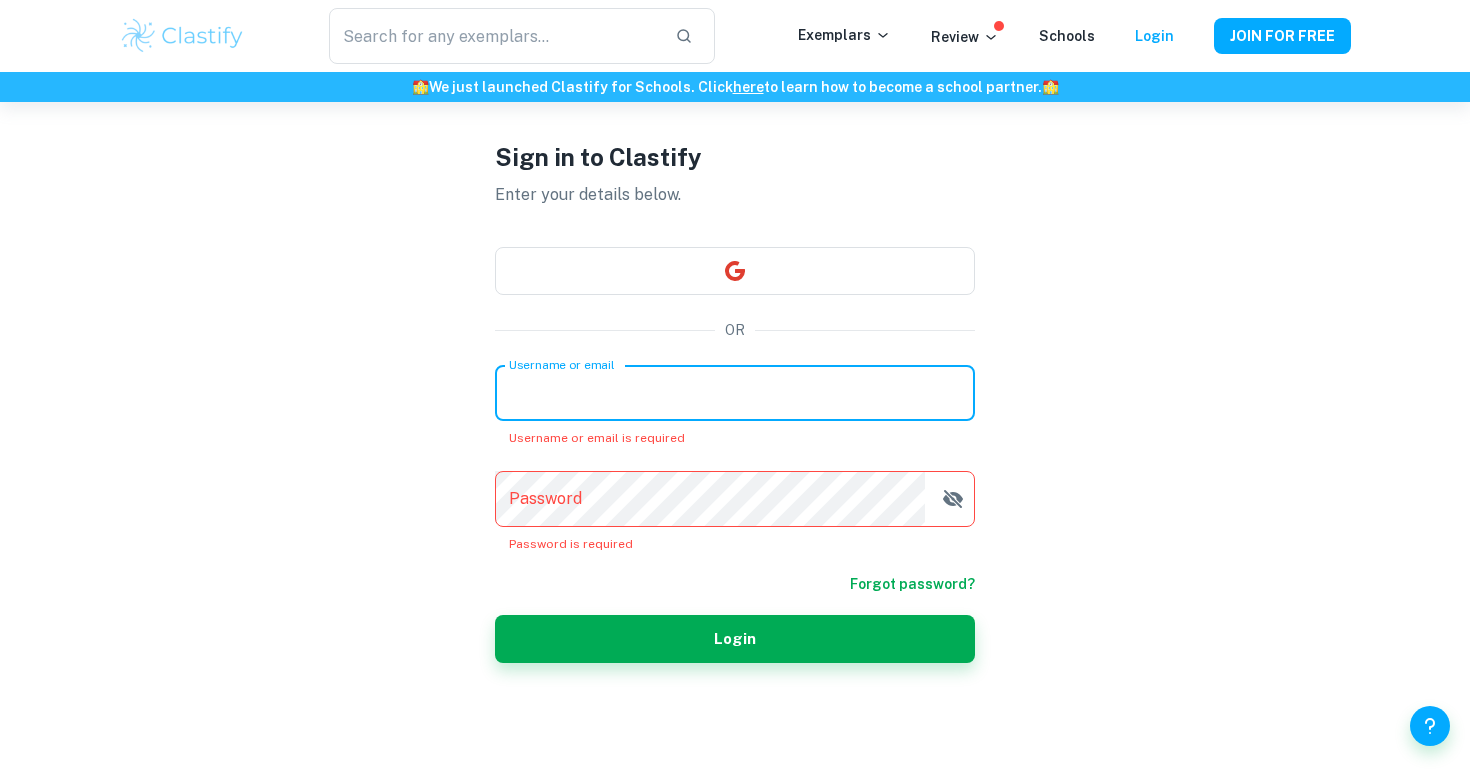 click on "Username or email" at bounding box center (735, 393) 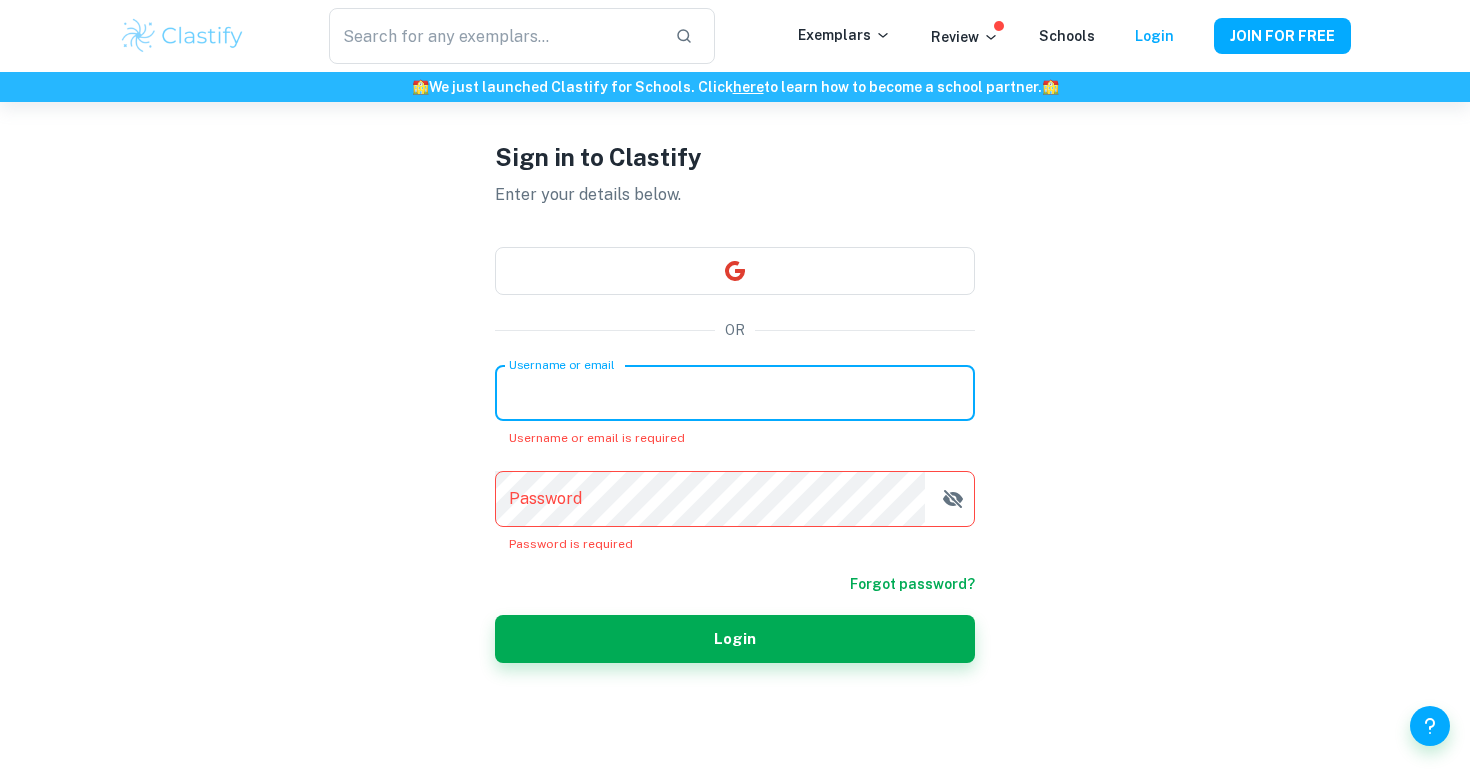 type on "diyasawhney@icloud.com" 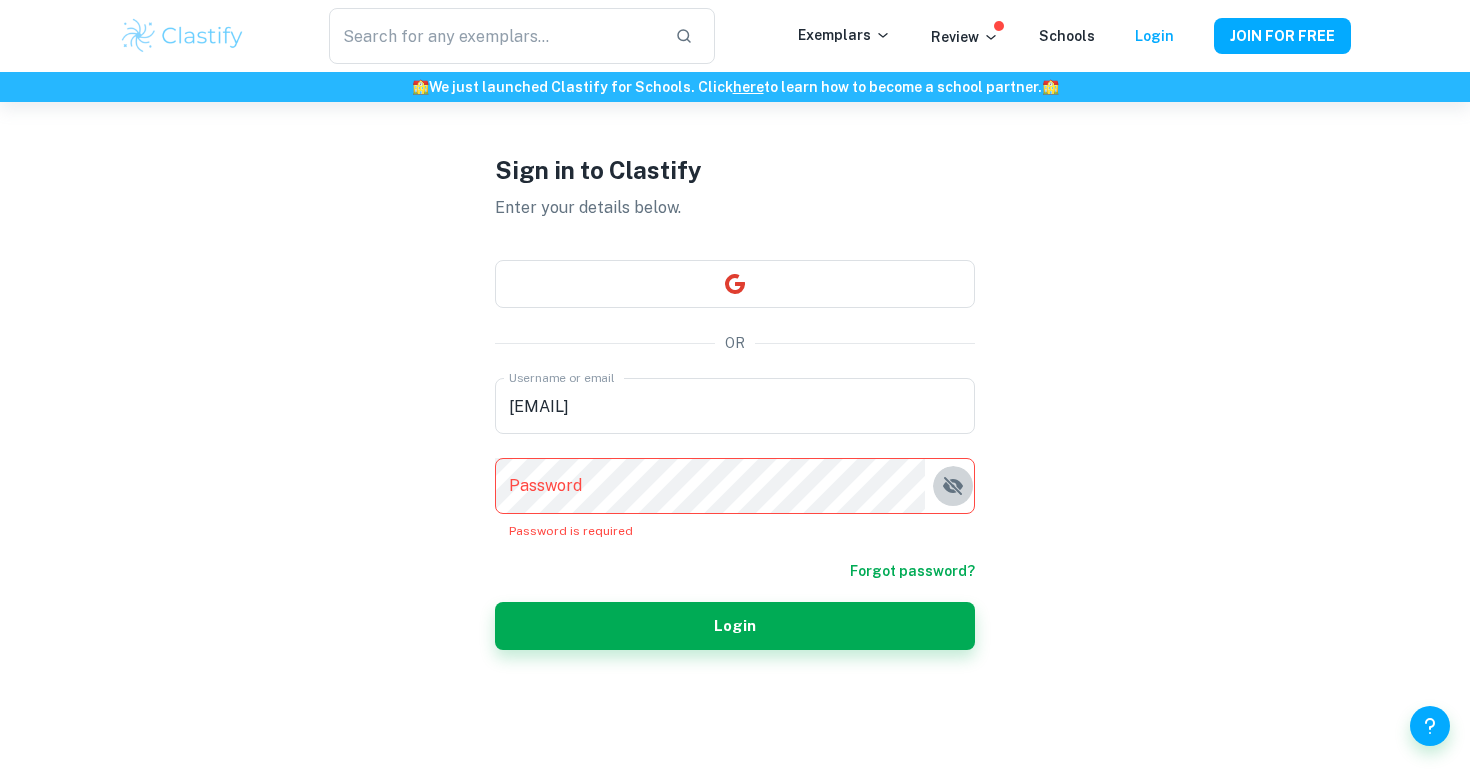 click 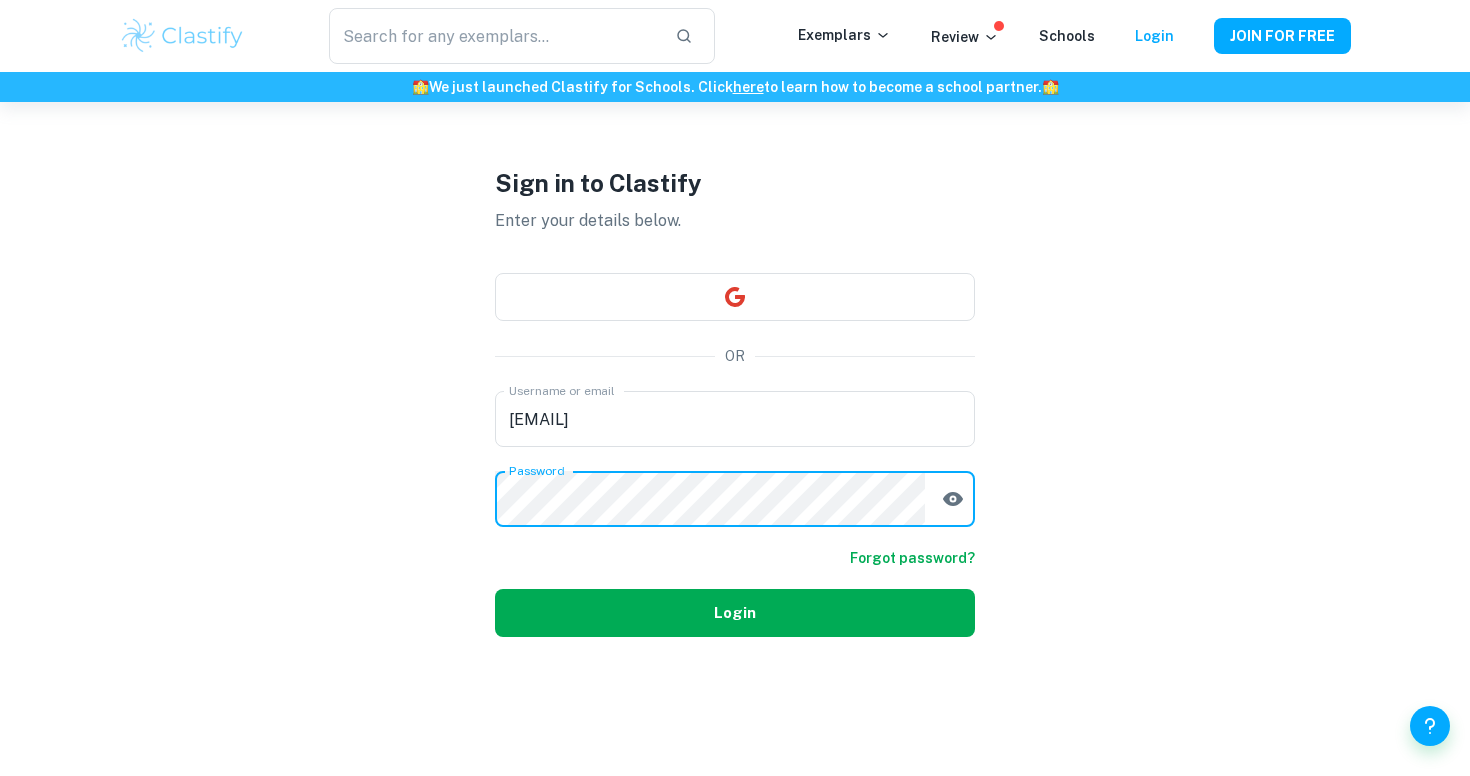 click on "Login" at bounding box center [735, 613] 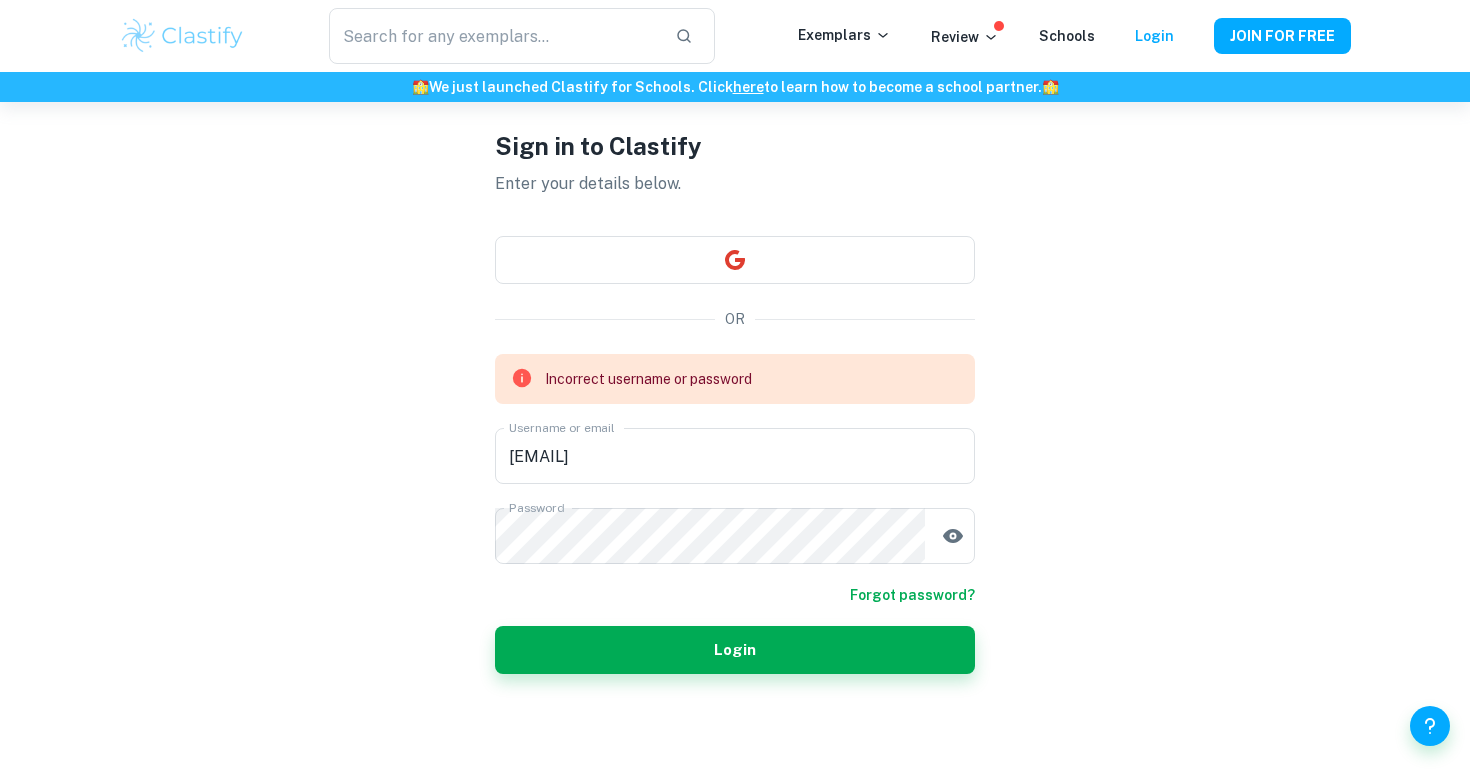 click on "Incorrect username or password Username or email diyasawhney@icloud.com Username or email Password Password" at bounding box center [735, 459] 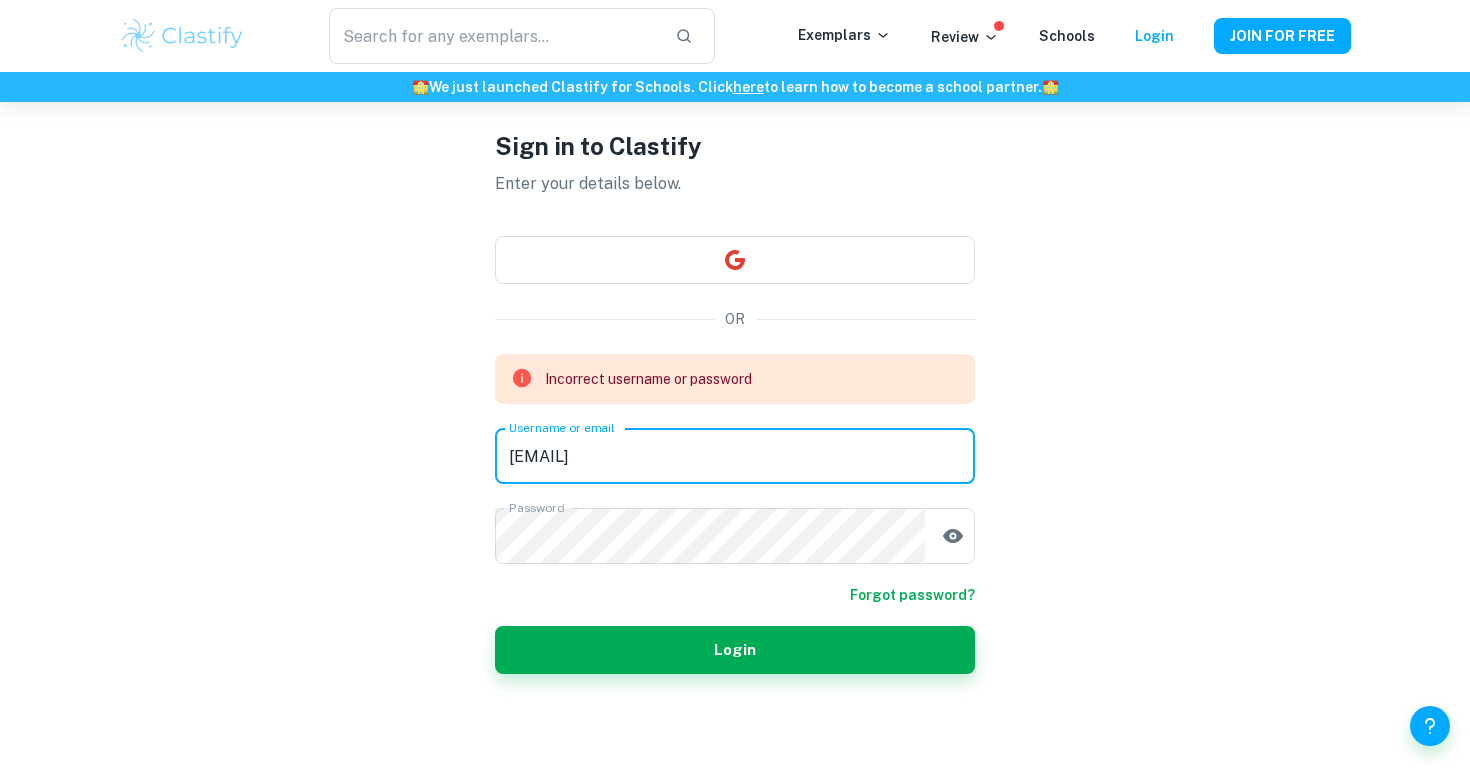 click on "diyasawhney@icloud.com" at bounding box center [735, 456] 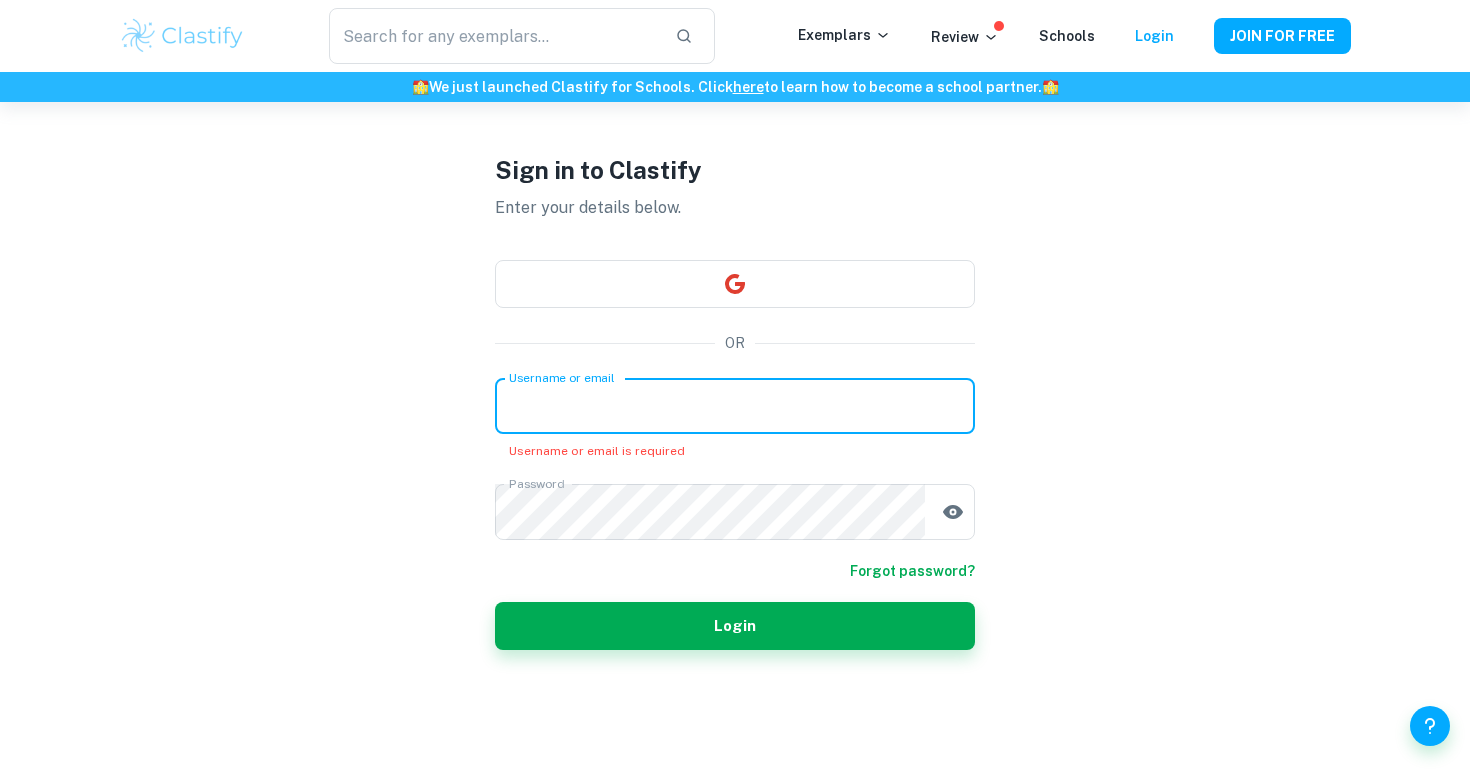 type 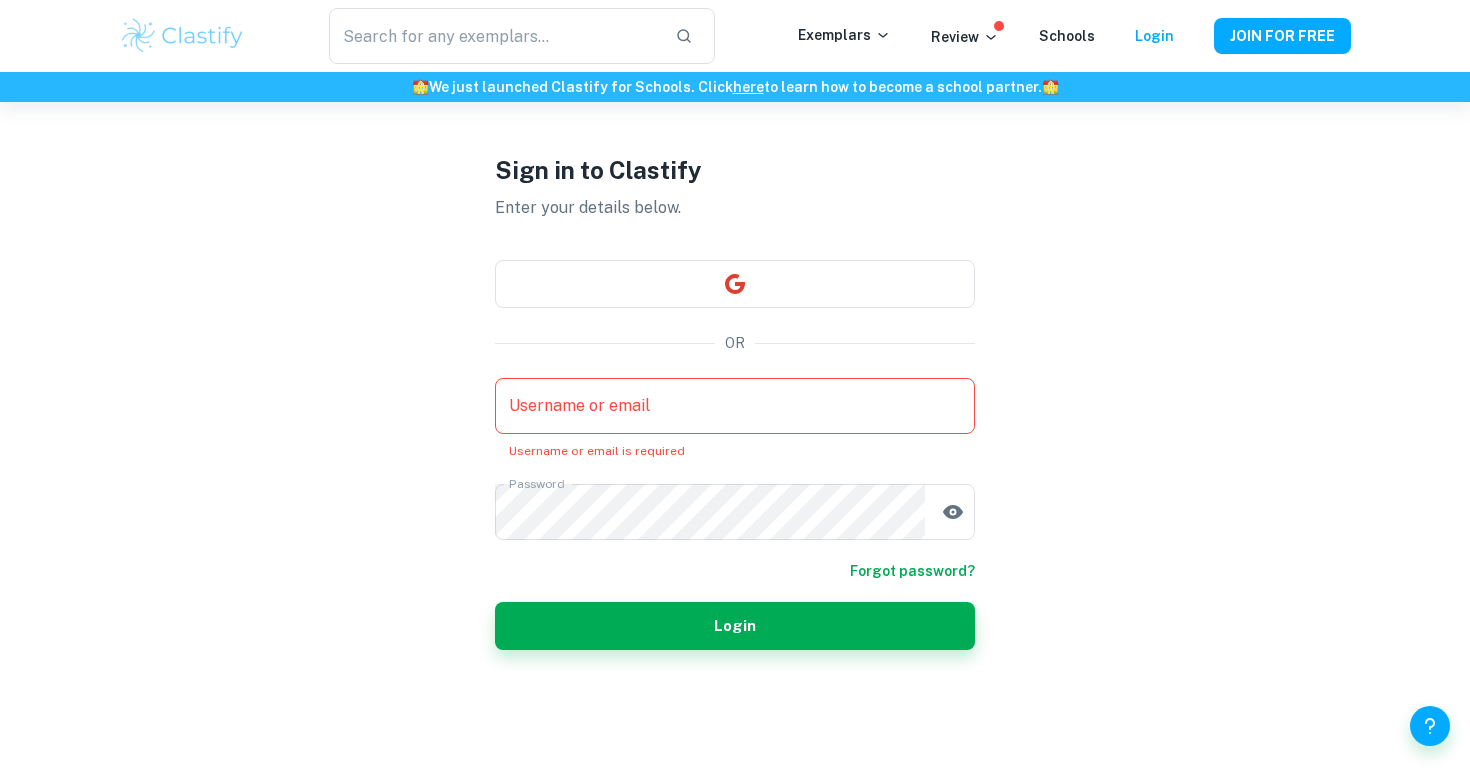 click on "Don’t have an account?   Get started Sign in to Clastify Enter your details below. OR Username or email Username or email Username or email is required Password Password Forgot password? Login" at bounding box center (735, 401) 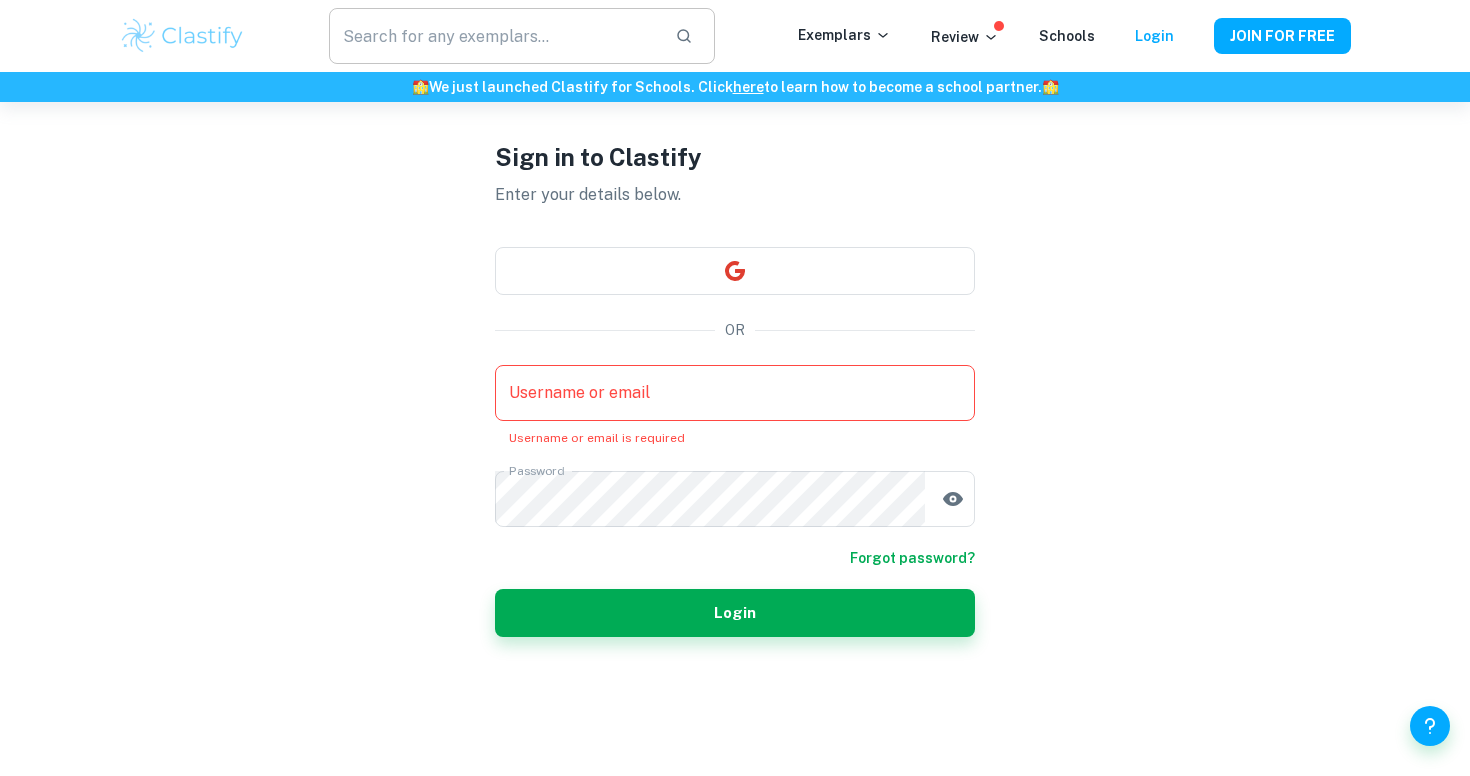 scroll, scrollTop: 102, scrollLeft: 0, axis: vertical 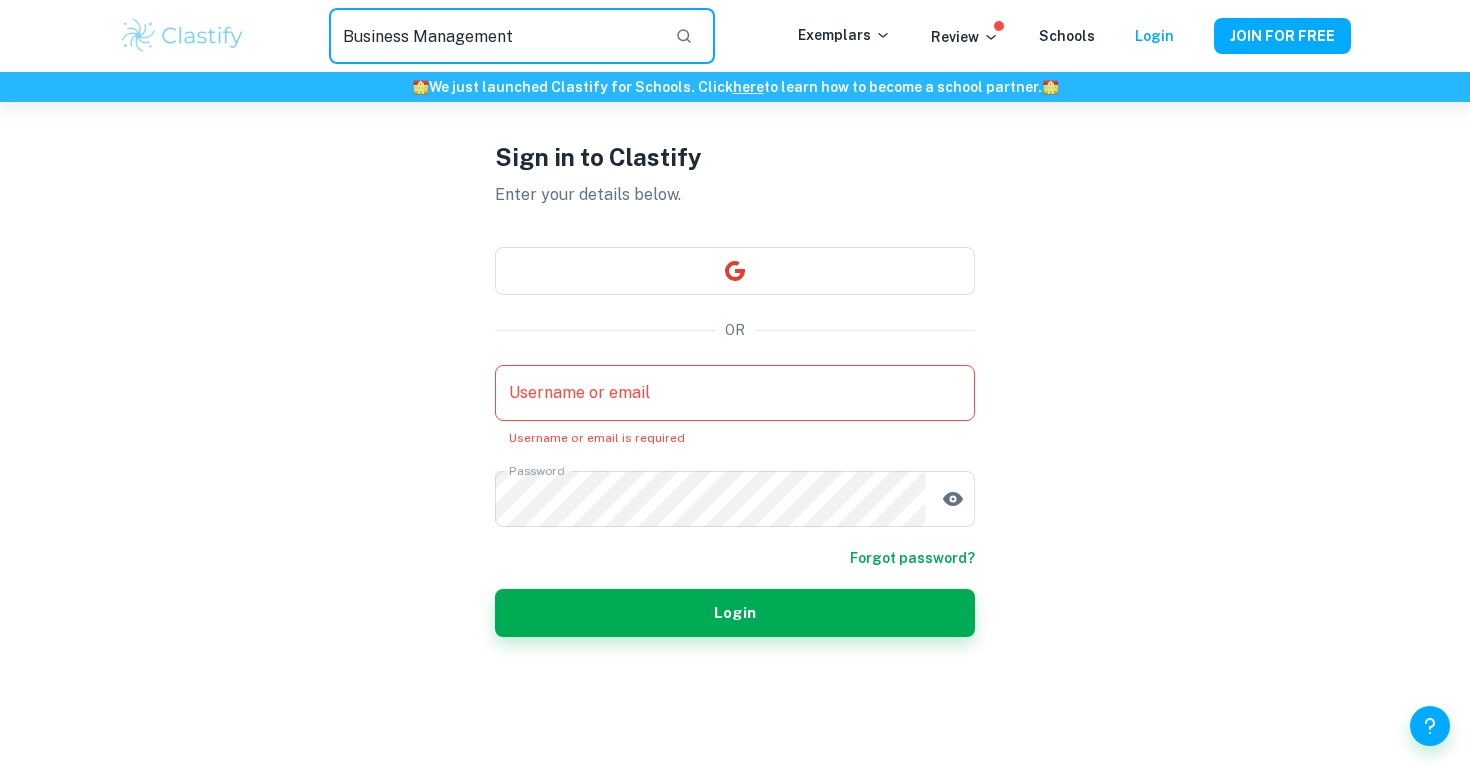 type on "Business Management" 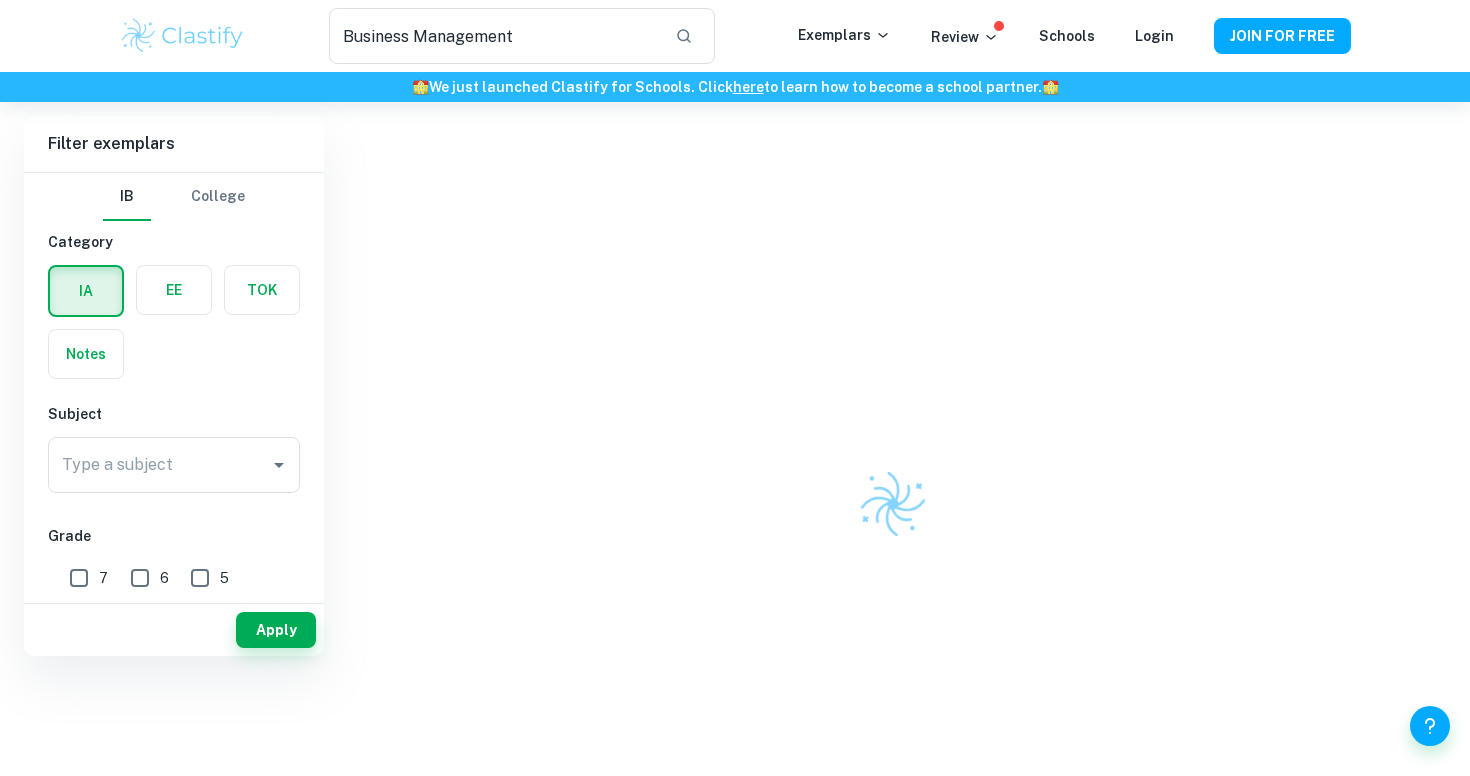 scroll, scrollTop: 0, scrollLeft: 0, axis: both 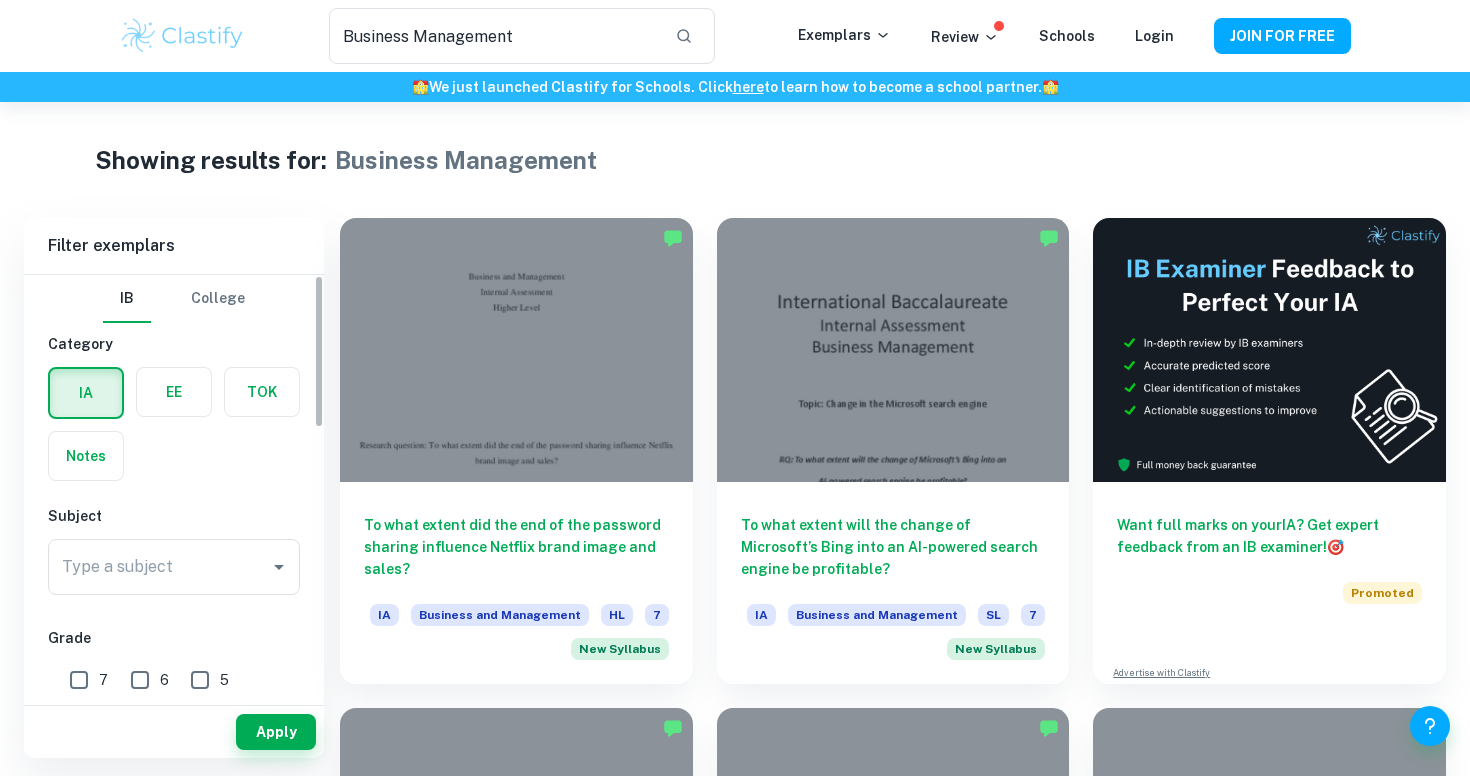 click at bounding box center (174, 392) 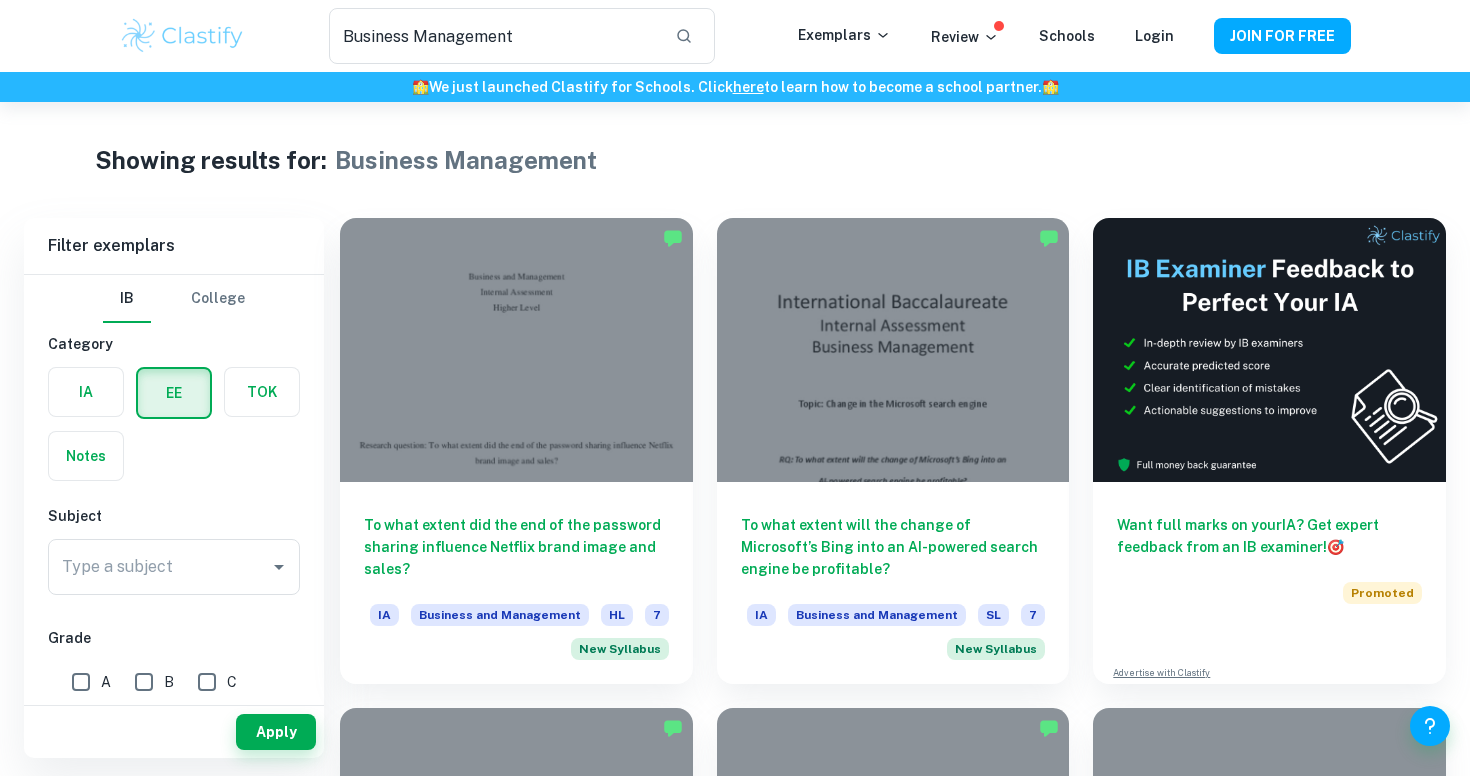 click at bounding box center [86, 392] 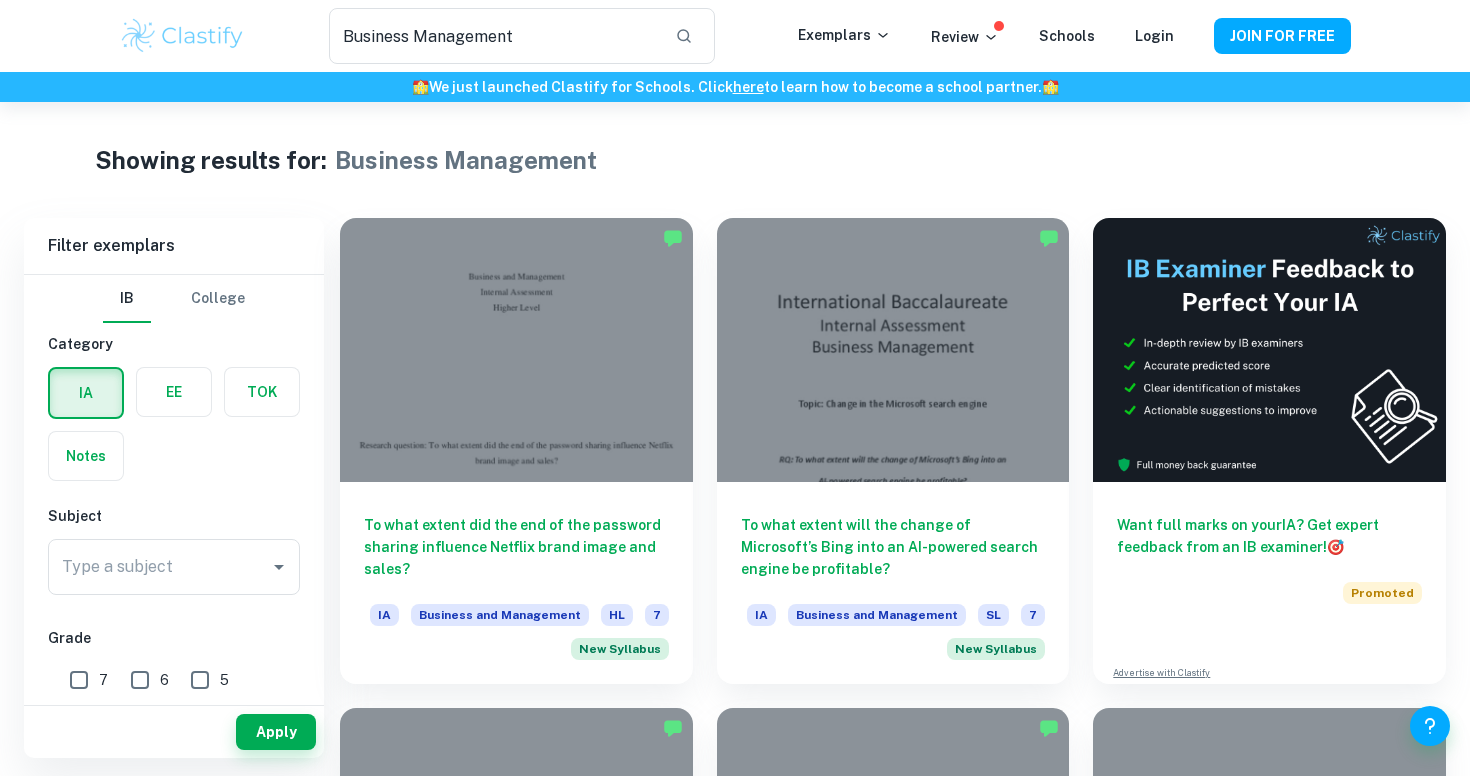 click at bounding box center [86, 393] 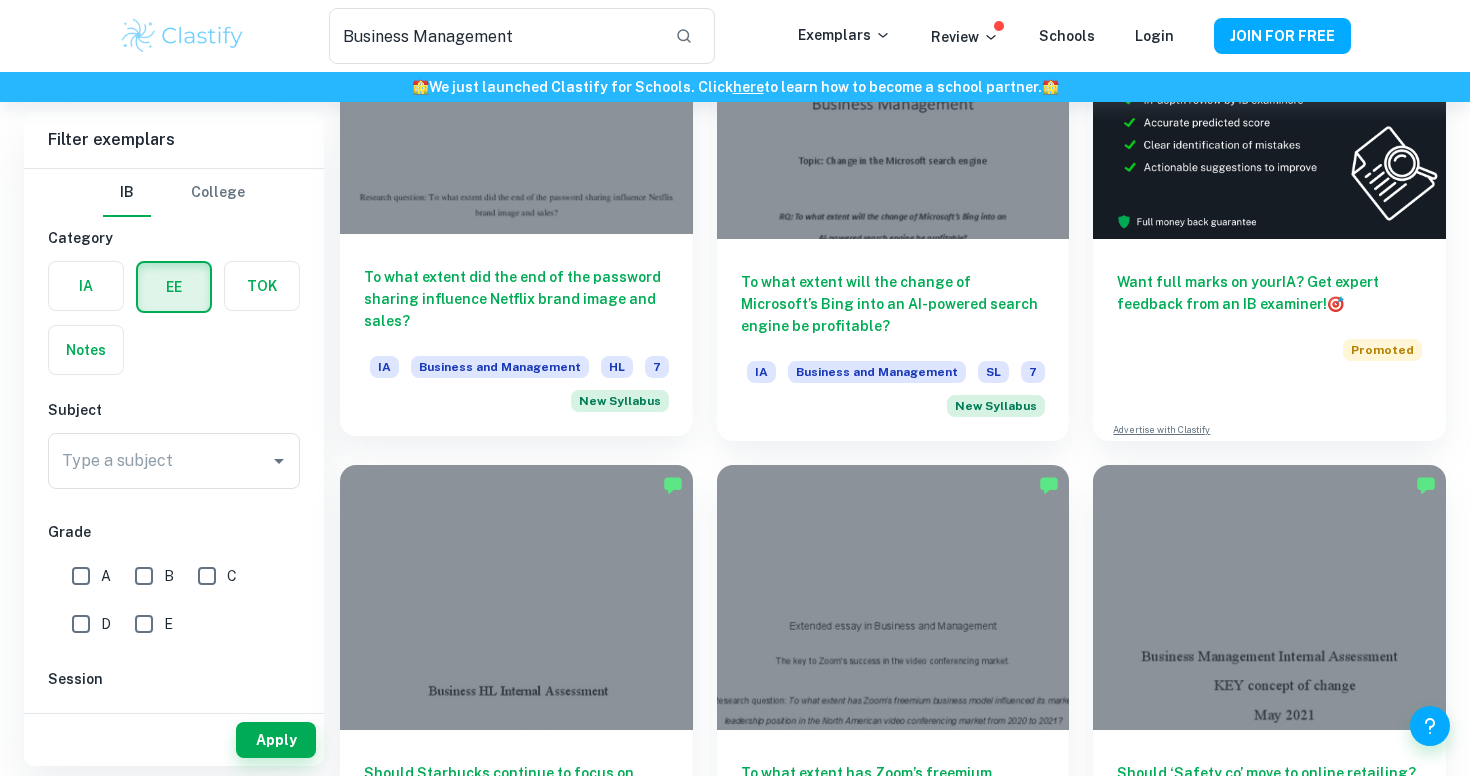 scroll, scrollTop: 241, scrollLeft: 0, axis: vertical 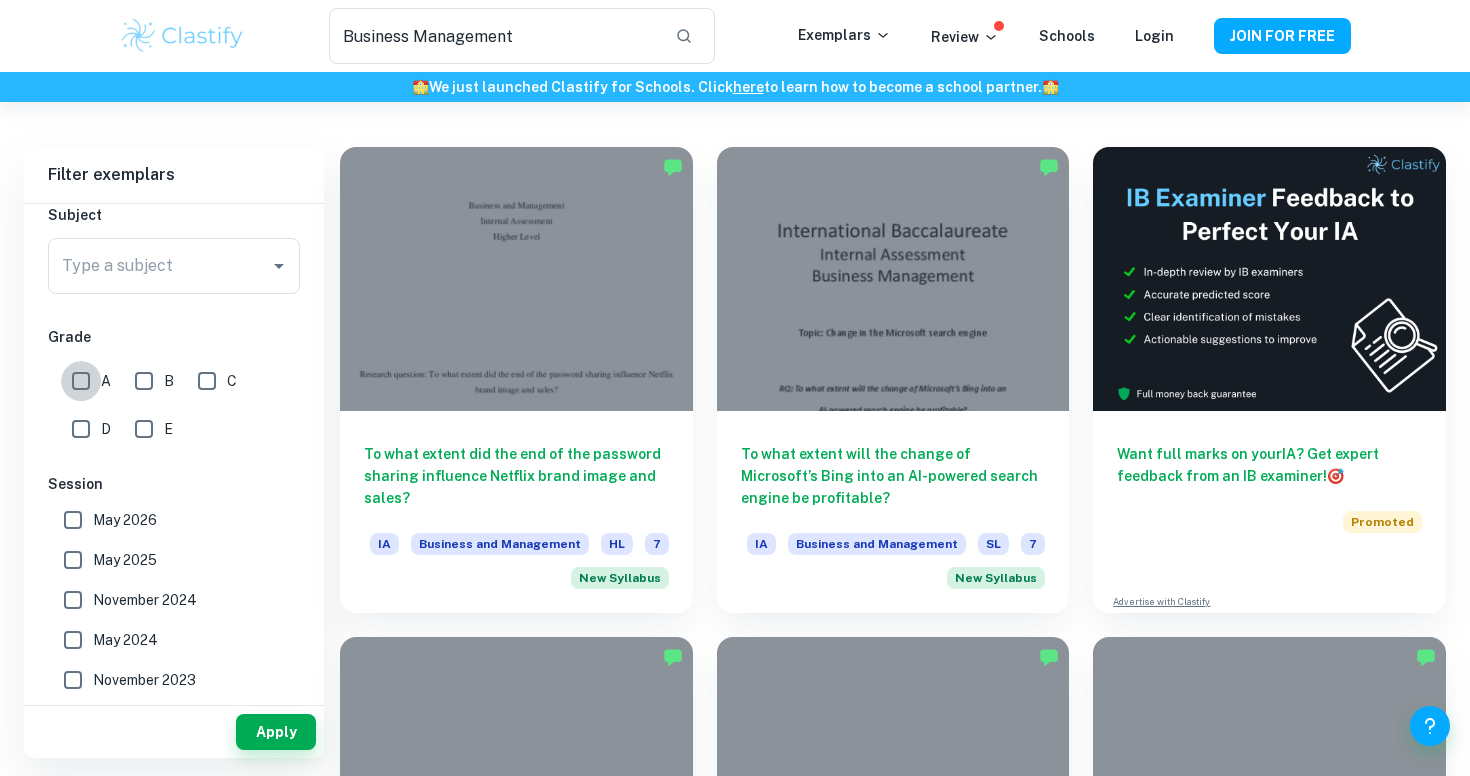 click on "A" at bounding box center (81, 381) 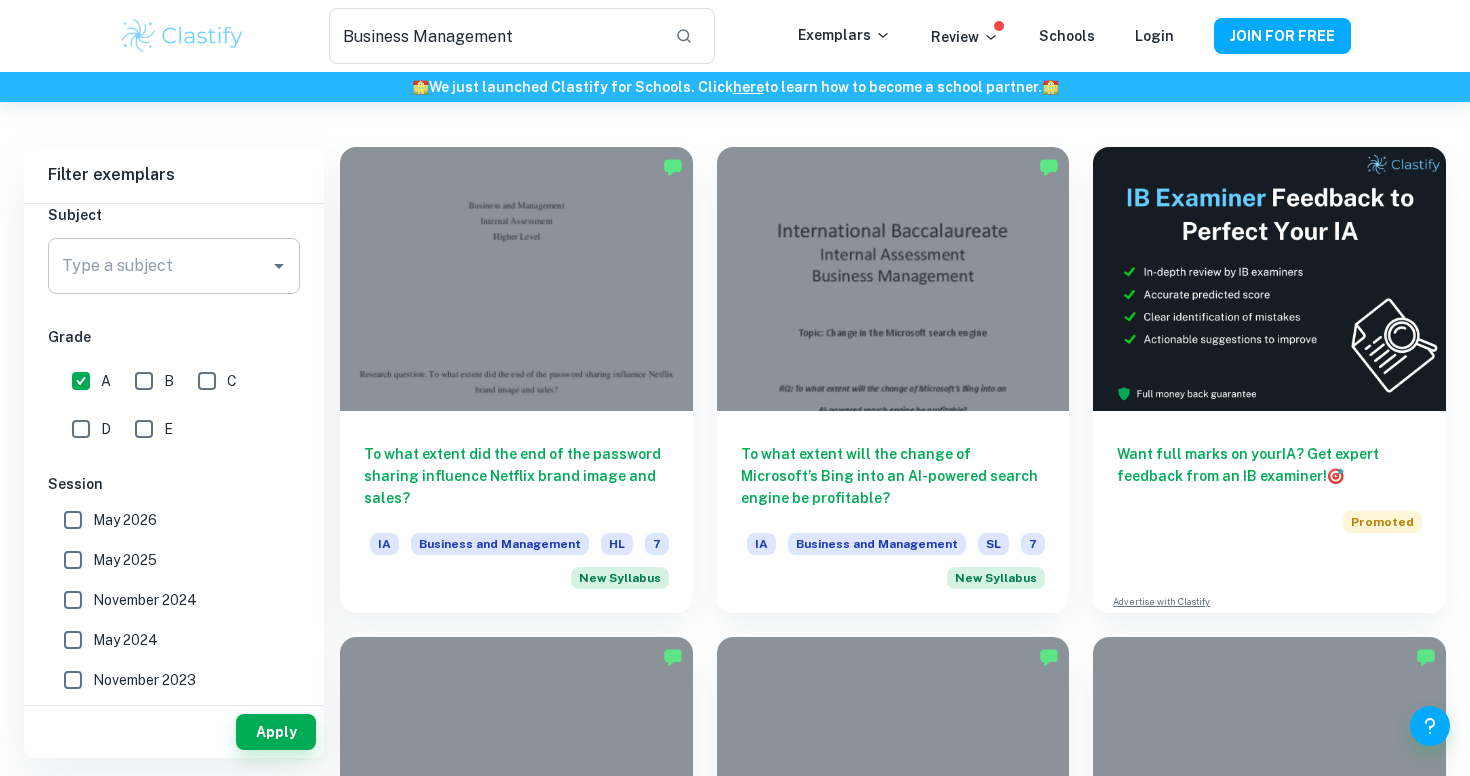 click on "Type a subject" at bounding box center [174, 266] 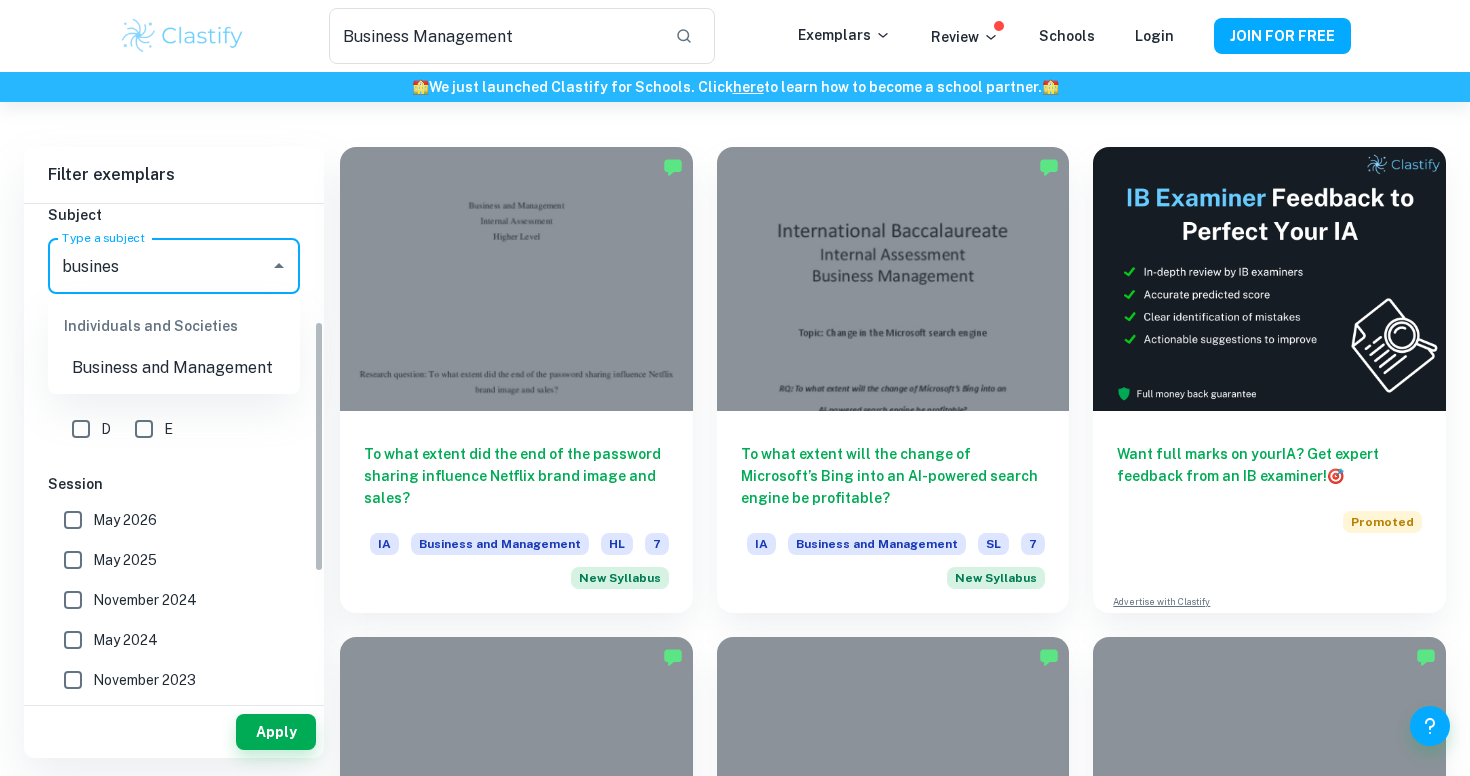 click on "Individuals and Societies" at bounding box center (174, 326) 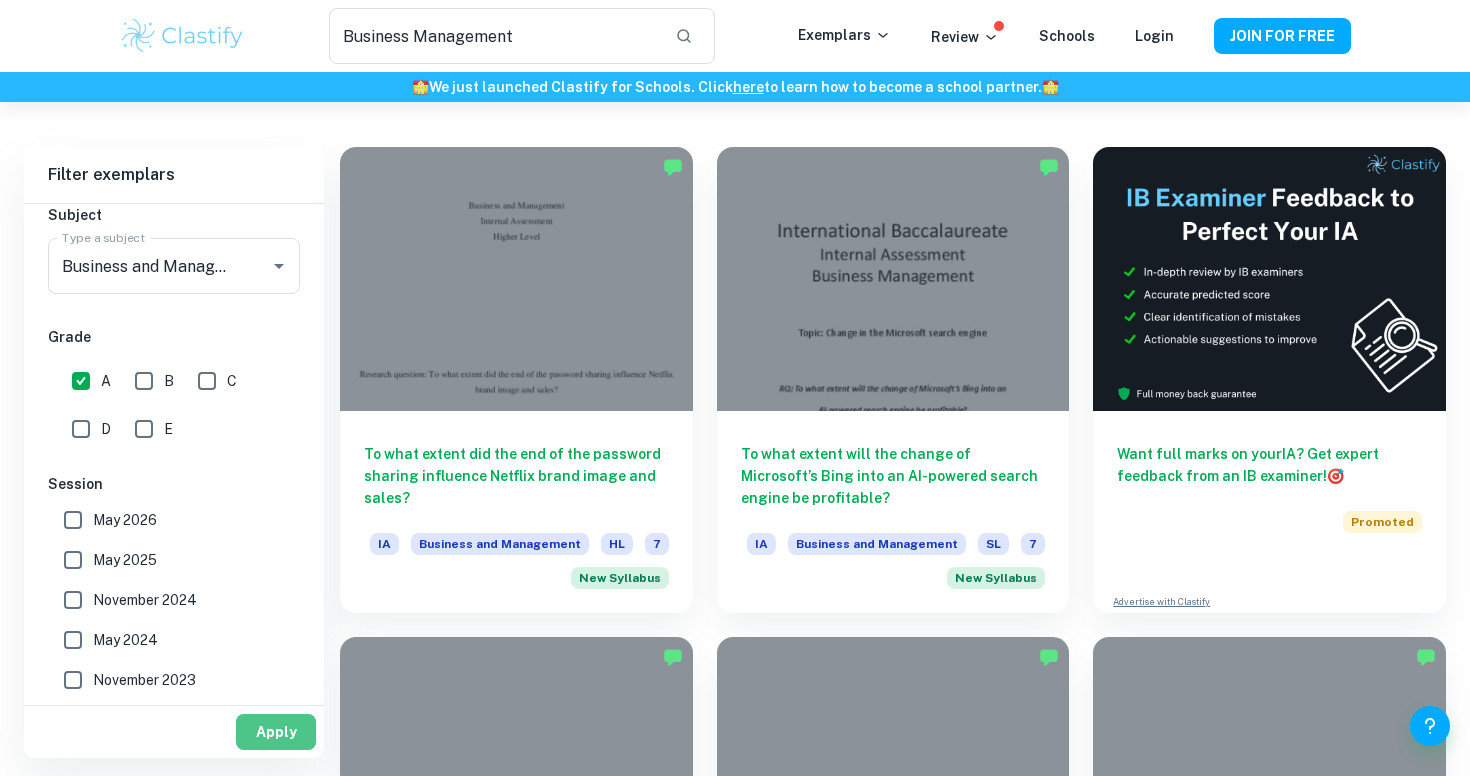 click on "Apply" at bounding box center (276, 732) 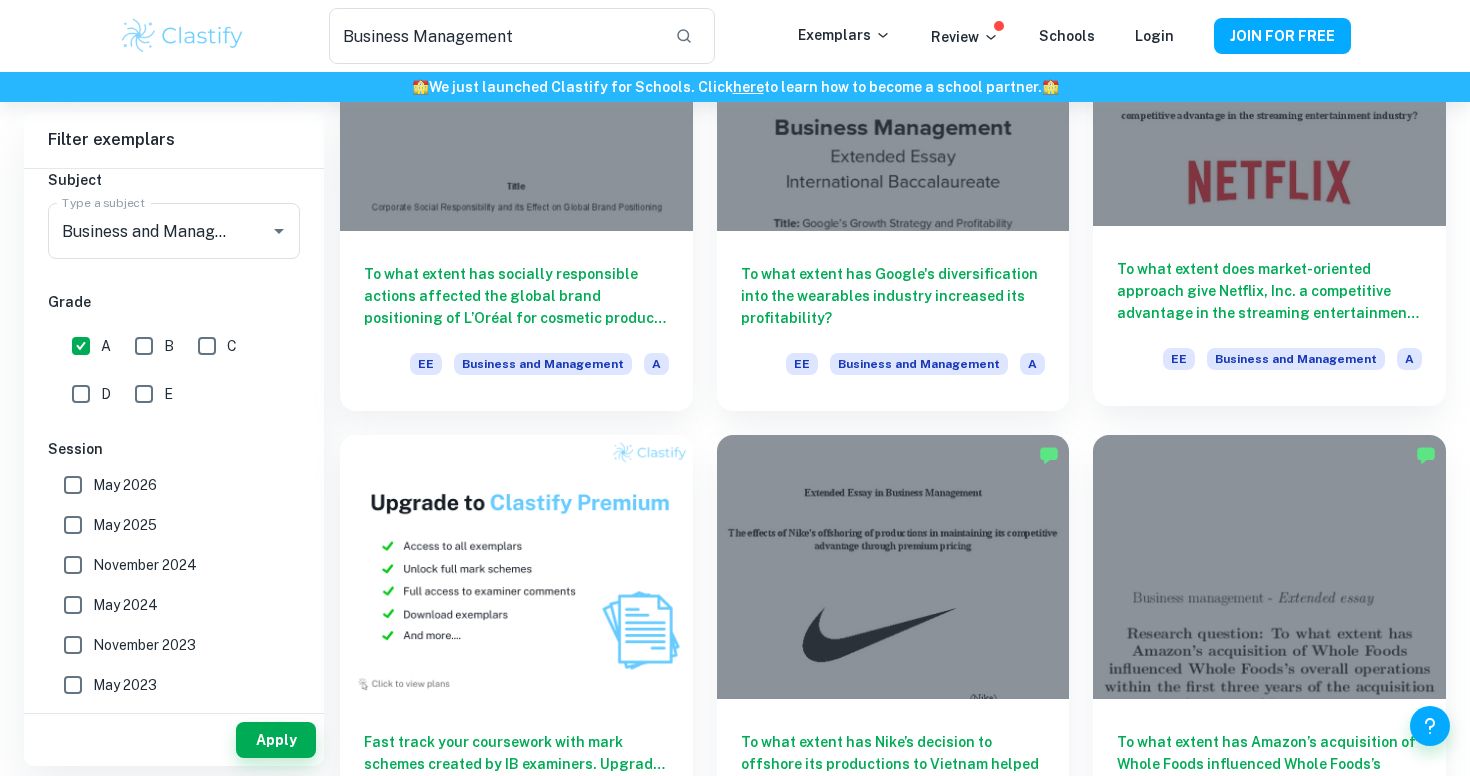 scroll, scrollTop: 735, scrollLeft: 0, axis: vertical 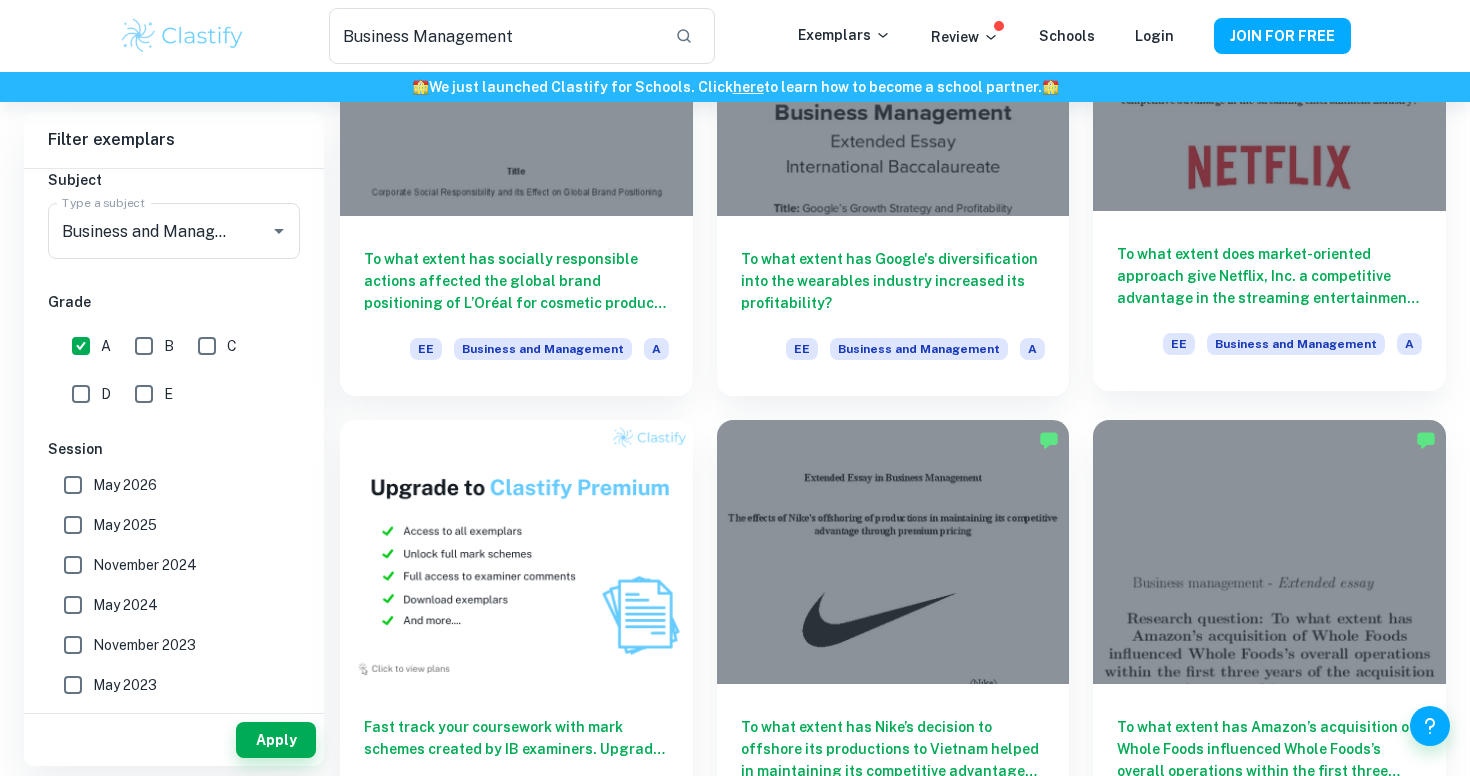 click on "To what extent does market-oriented approach give Netflix, Inc. a competitive advantage in the streaming entertainment industry?" at bounding box center [1269, 276] 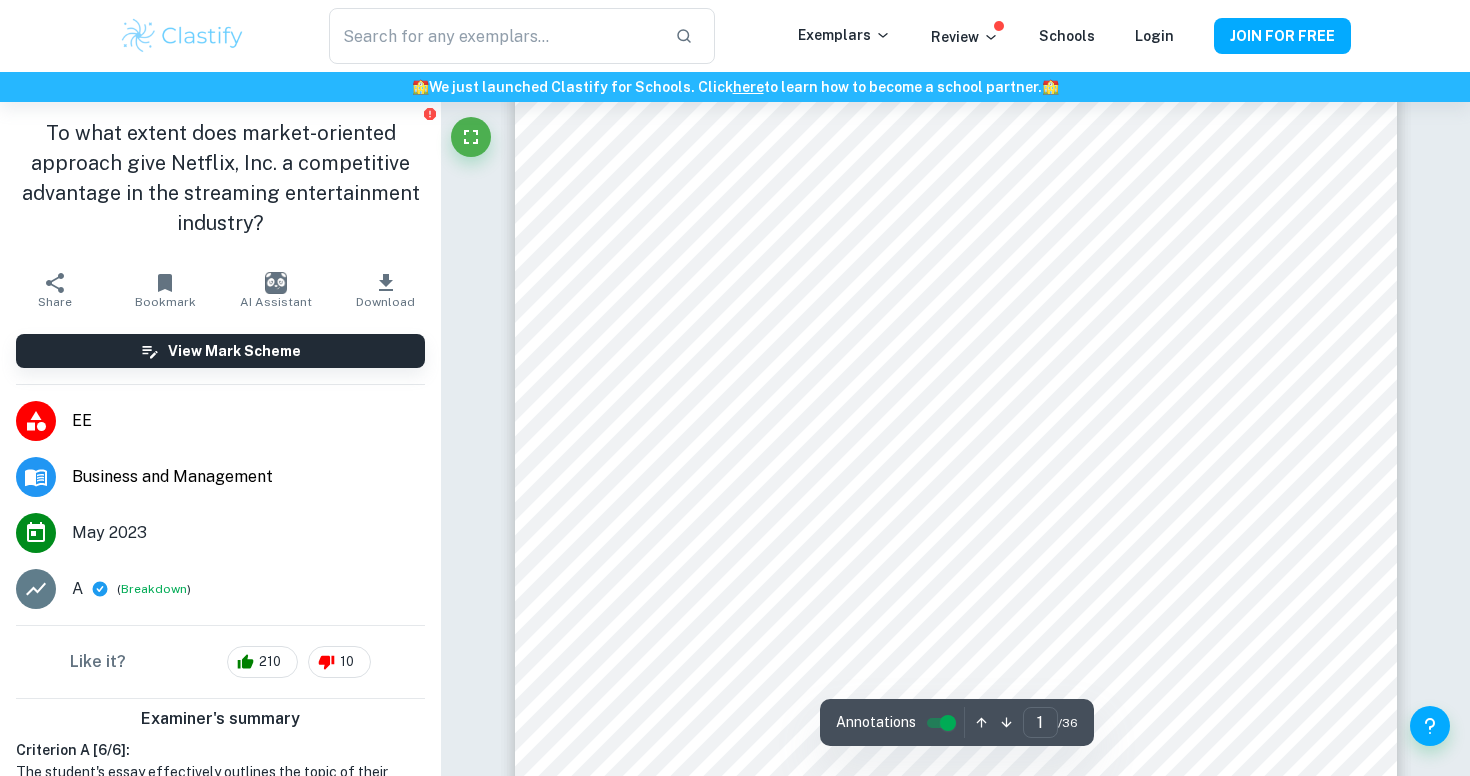 scroll, scrollTop: 86, scrollLeft: 0, axis: vertical 